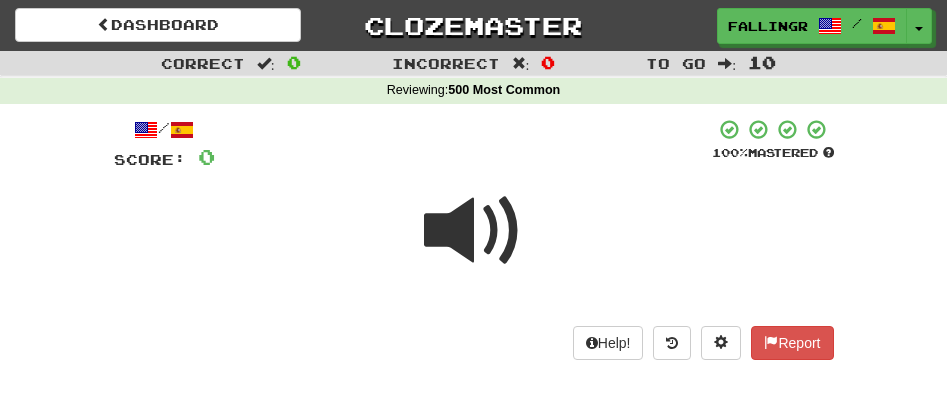 scroll, scrollTop: 0, scrollLeft: 0, axis: both 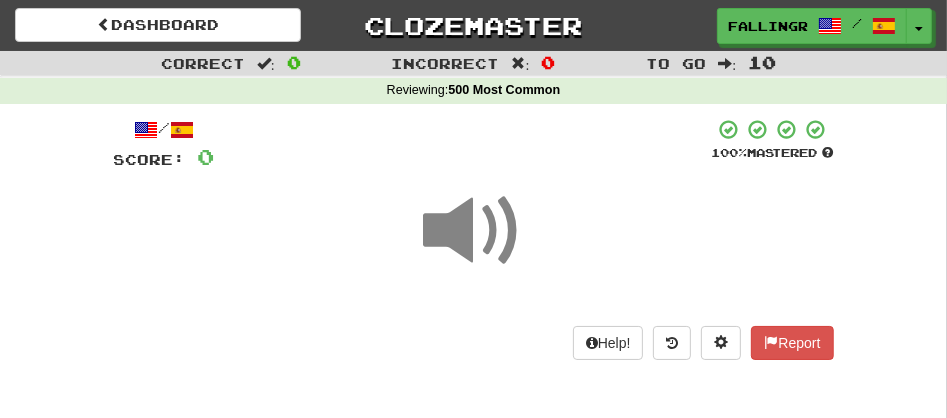 click at bounding box center (474, 244) 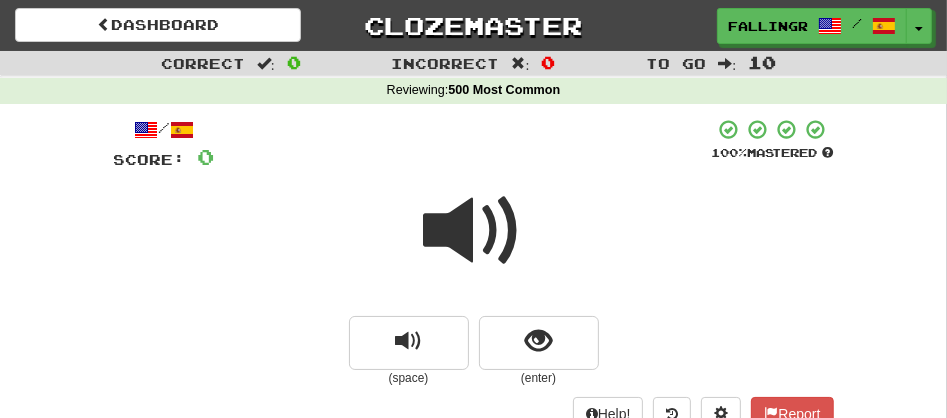 click at bounding box center [474, 231] 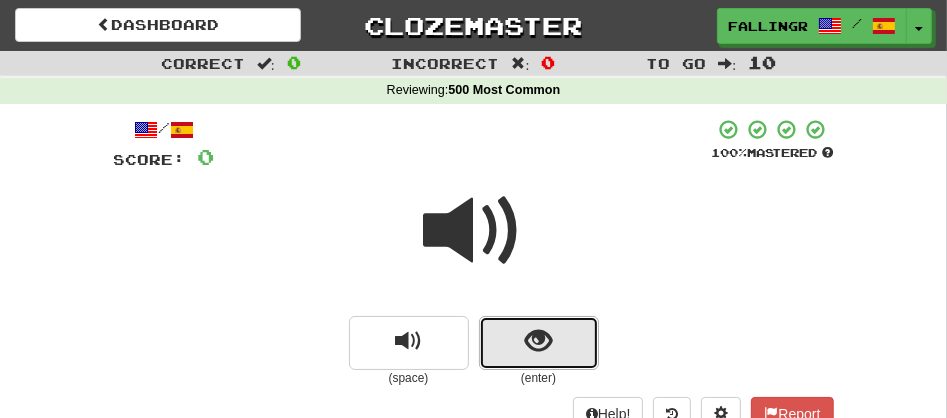 click at bounding box center (539, 343) 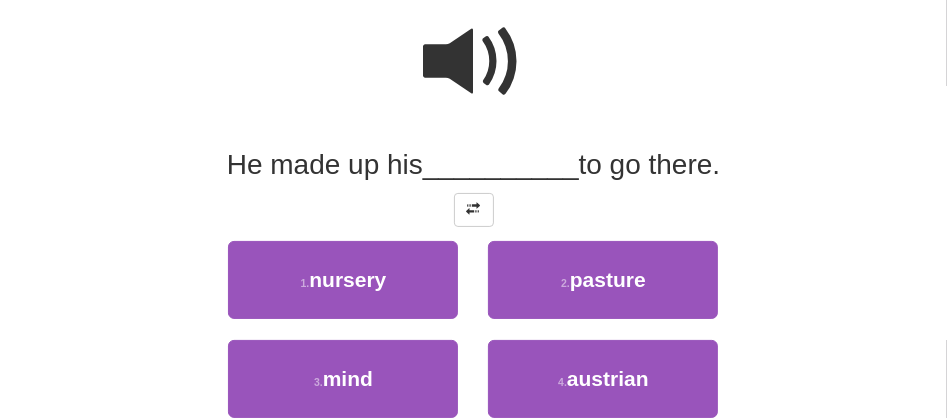 scroll, scrollTop: 177, scrollLeft: 0, axis: vertical 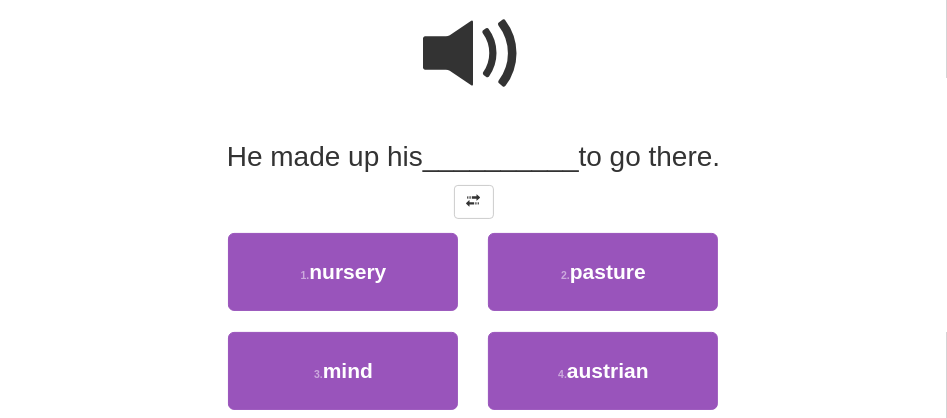 click at bounding box center (474, 54) 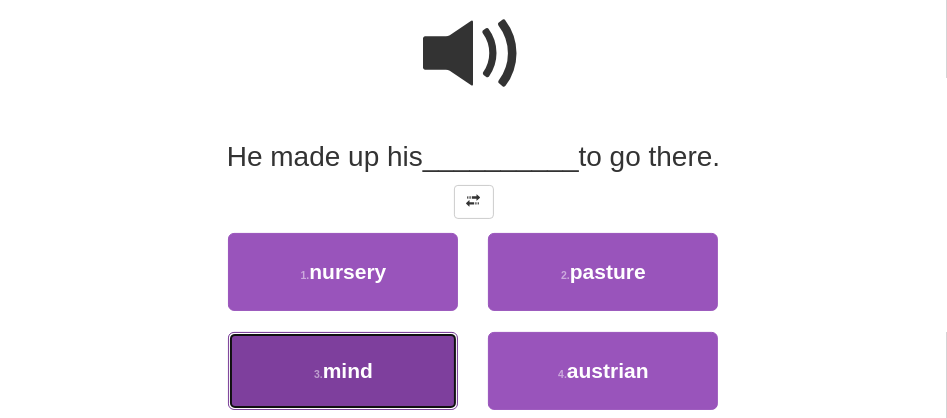 click on "mind" at bounding box center (348, 370) 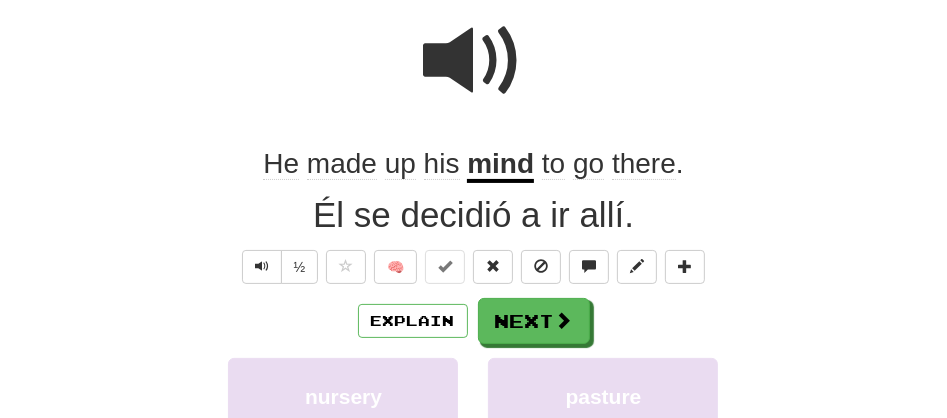 scroll, scrollTop: 183, scrollLeft: 0, axis: vertical 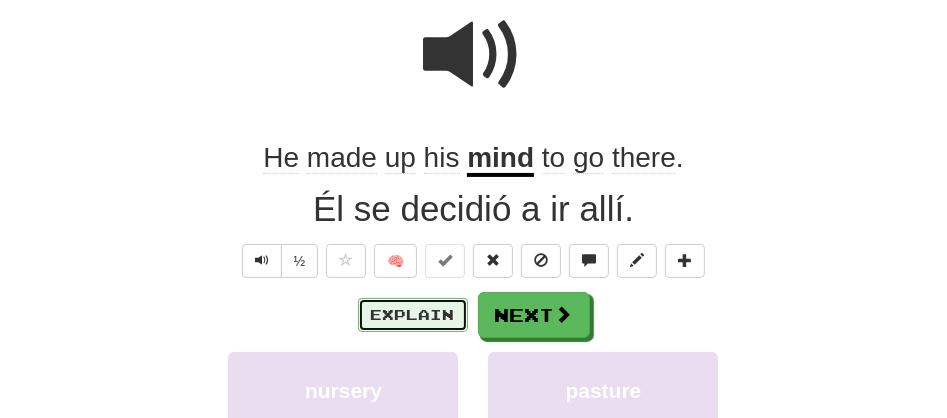 click on "Explain" at bounding box center (413, 315) 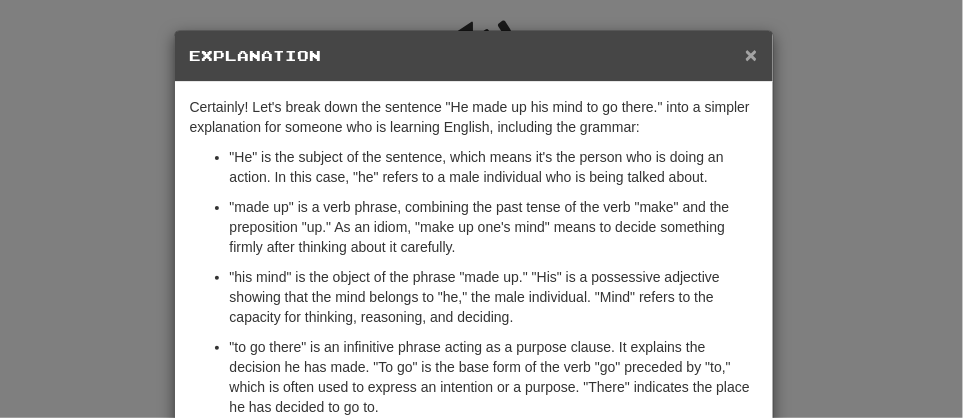 click on "×" at bounding box center (751, 54) 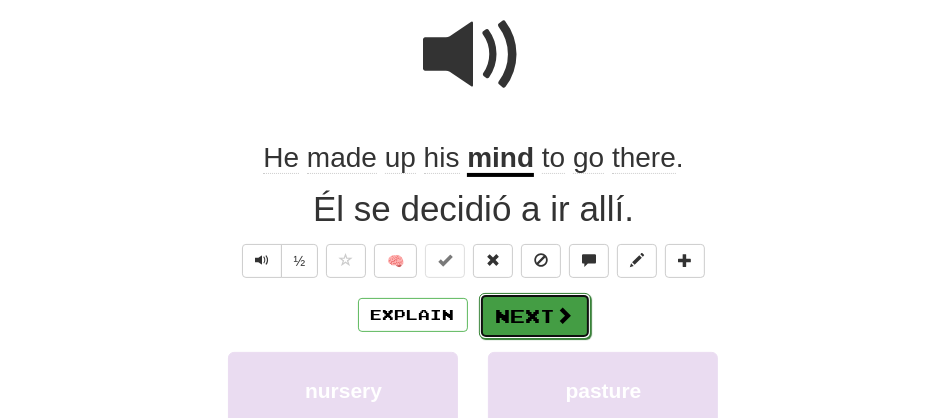 click on "Next" at bounding box center [535, 316] 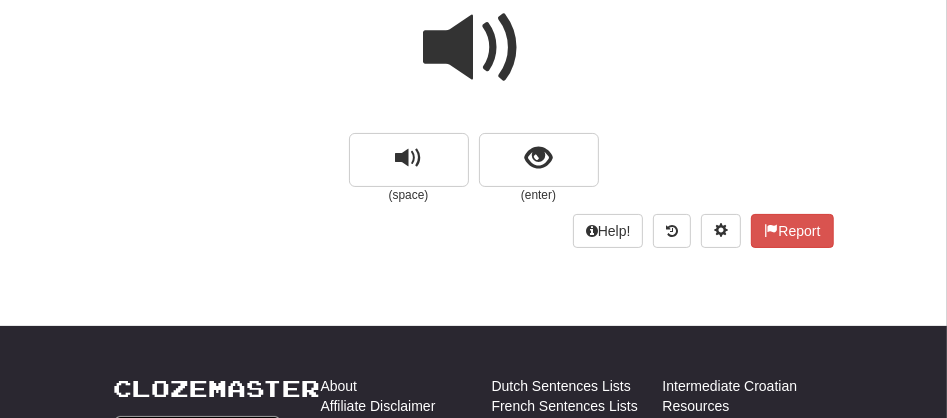 click at bounding box center [474, 48] 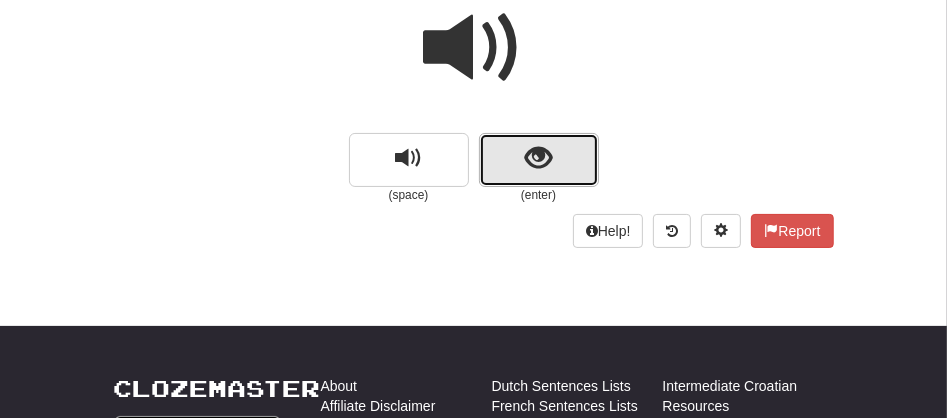 click at bounding box center (539, 160) 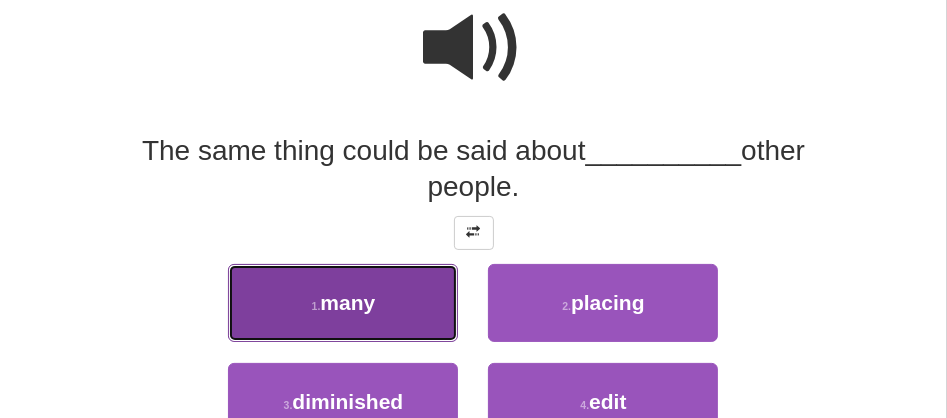 click on "1 .  many" at bounding box center (343, 303) 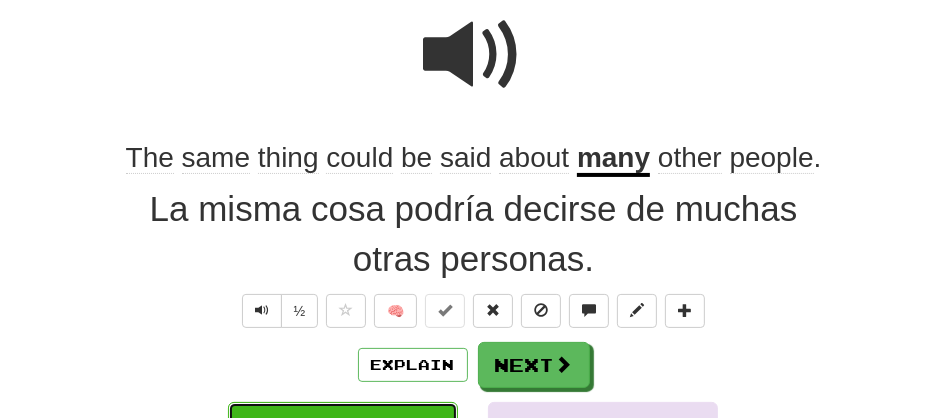 scroll, scrollTop: 189, scrollLeft: 0, axis: vertical 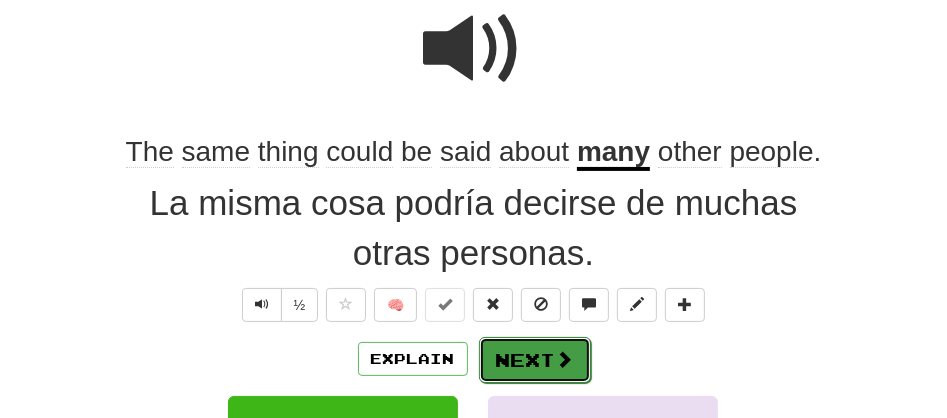 click on "Next" at bounding box center (535, 360) 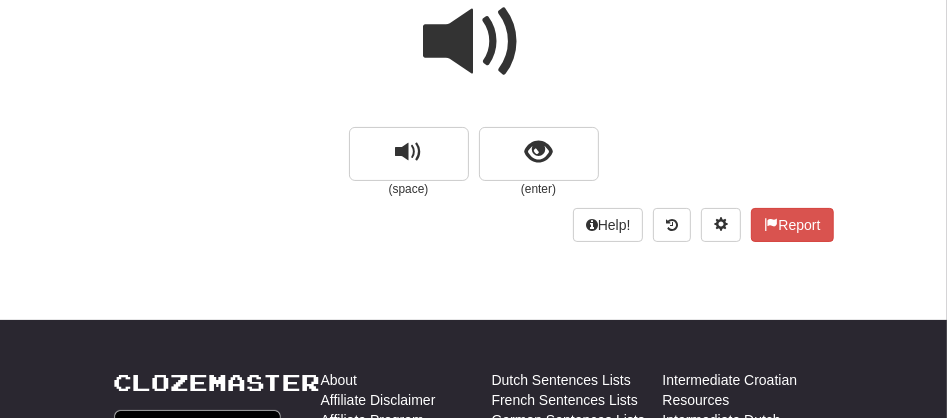 click at bounding box center (474, 42) 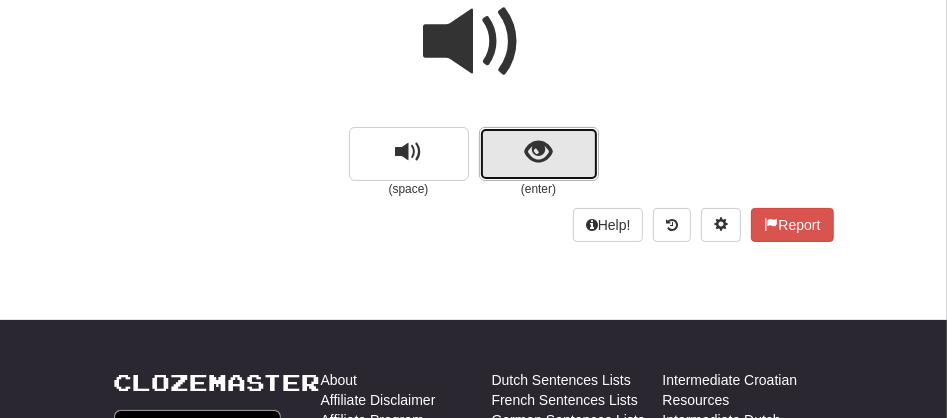 click at bounding box center [538, 152] 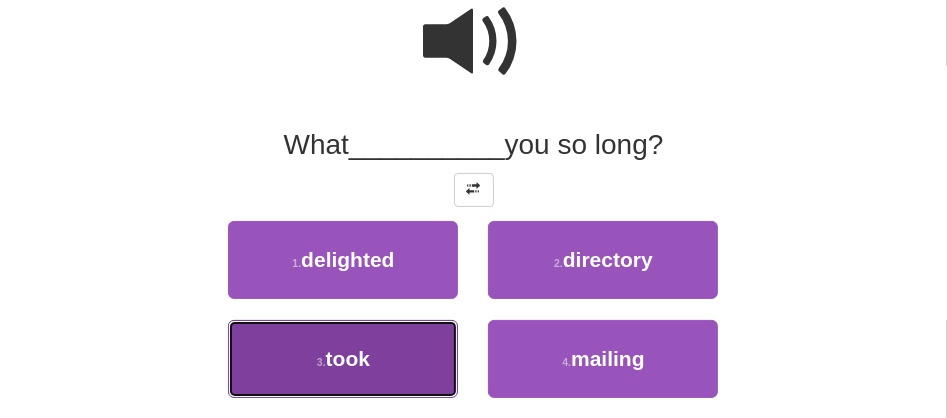 click on "took" at bounding box center [348, 358] 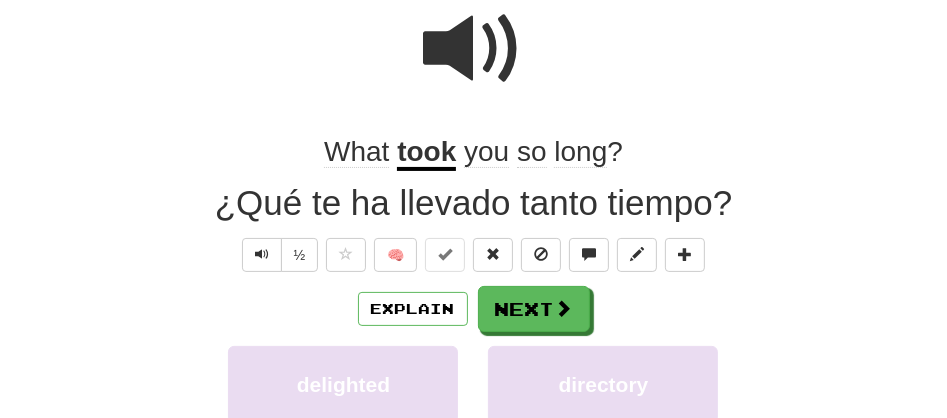 scroll, scrollTop: 194, scrollLeft: 0, axis: vertical 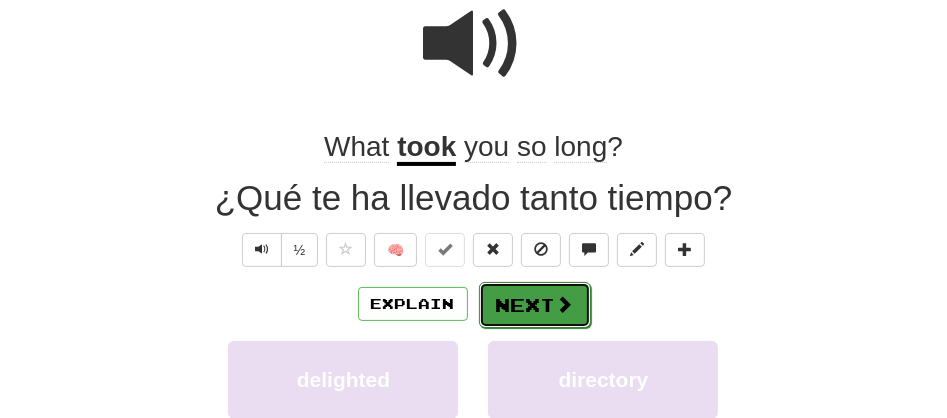 click on "Next" at bounding box center [535, 305] 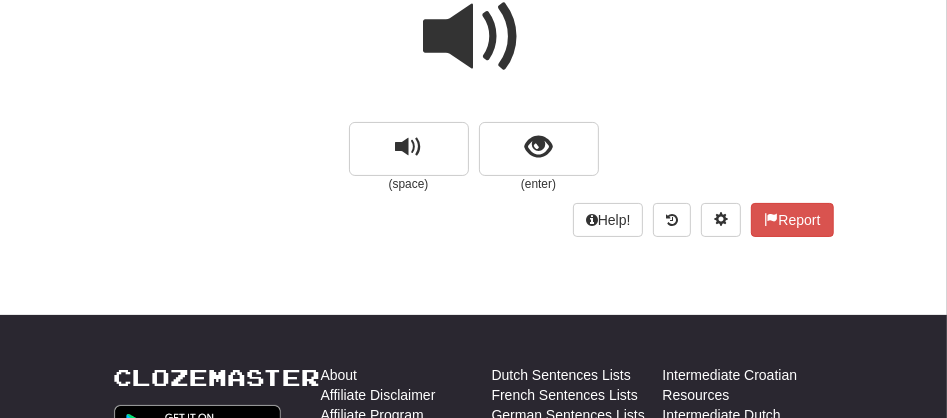 click at bounding box center [474, 37] 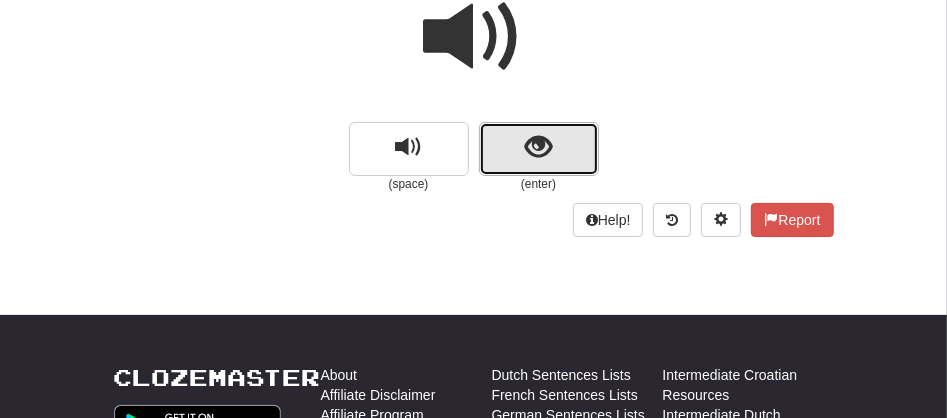 click at bounding box center [539, 149] 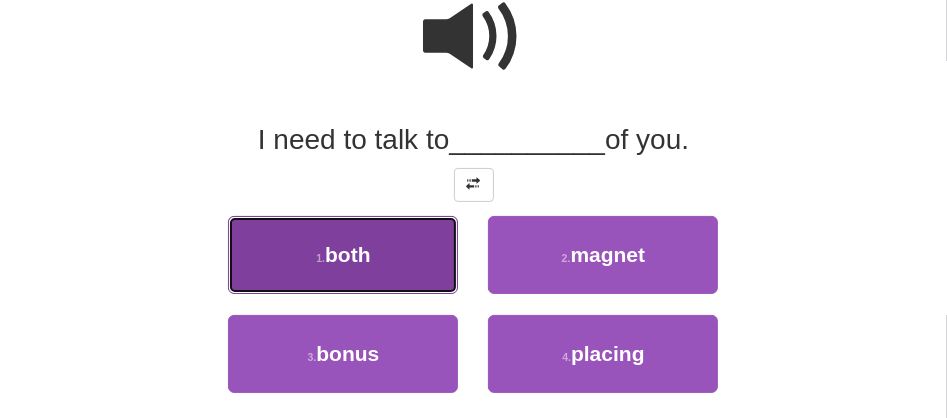 click on "1 .  both" at bounding box center (343, 255) 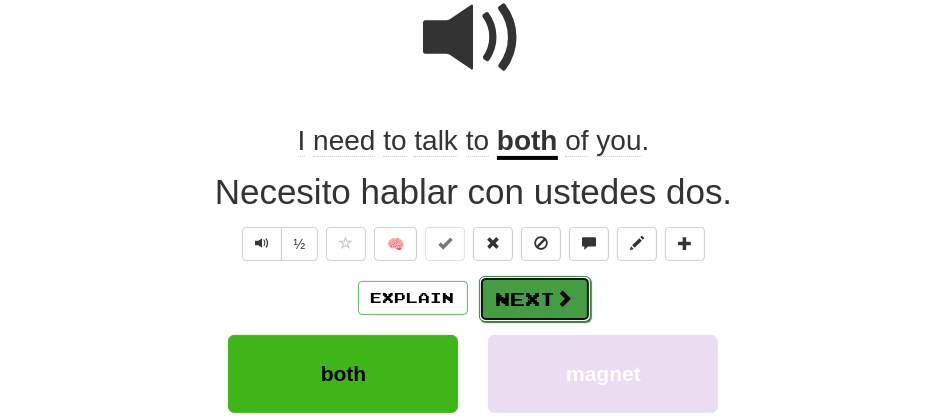 click on "Next" at bounding box center [535, 299] 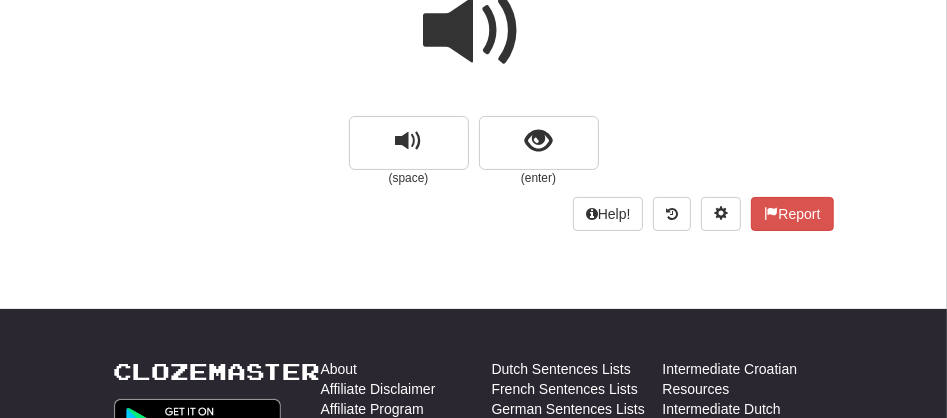 click at bounding box center (474, 31) 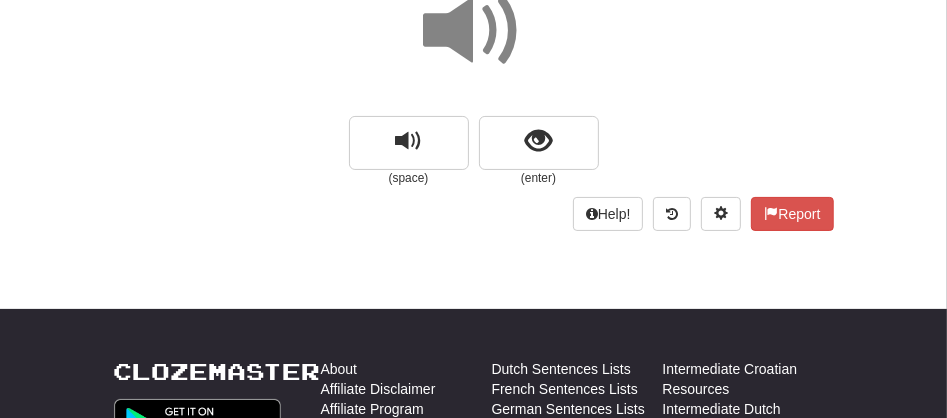 click at bounding box center (474, 31) 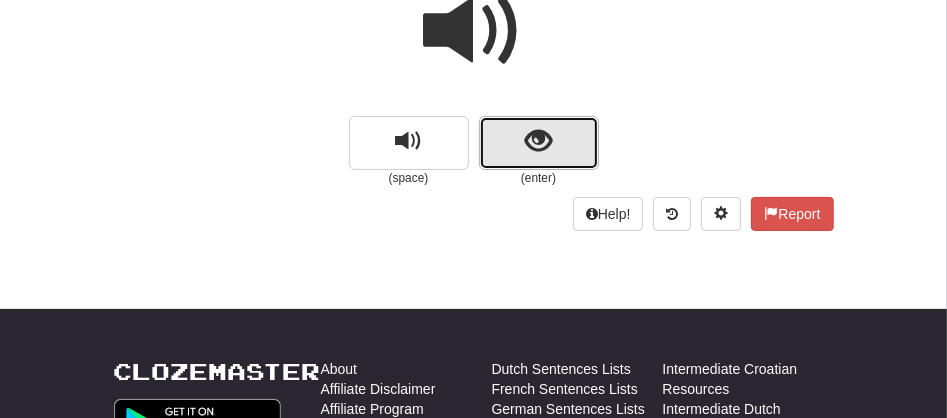 drag, startPoint x: 469, startPoint y: 42, endPoint x: 505, endPoint y: 148, distance: 111.94642 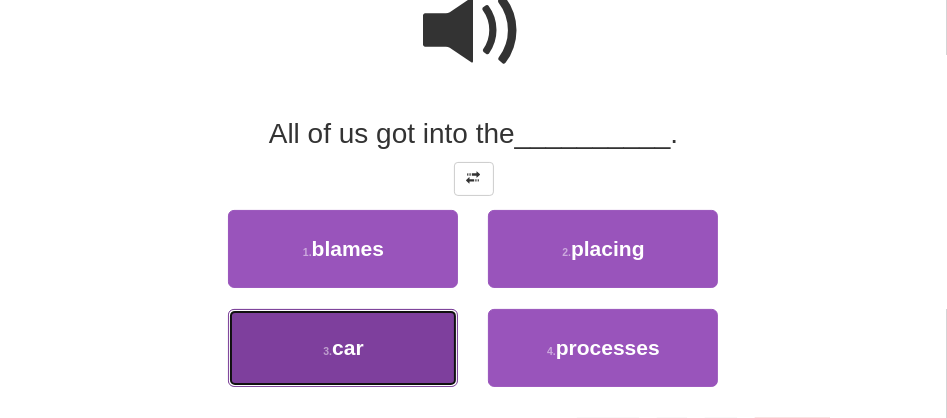 click on "3 .  car" at bounding box center (343, 348) 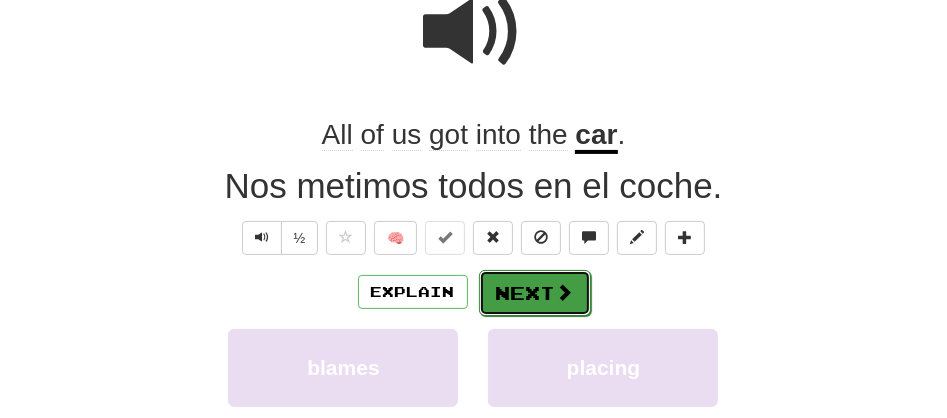 click on "Next" at bounding box center [535, 293] 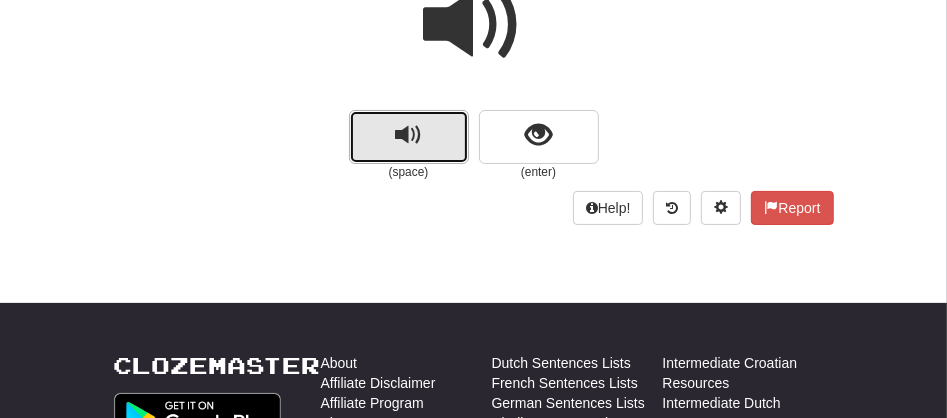 click at bounding box center [409, 137] 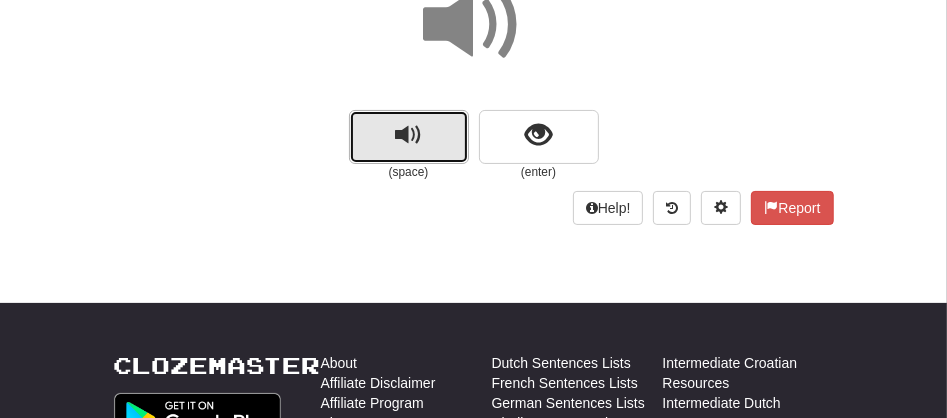 click at bounding box center (409, 137) 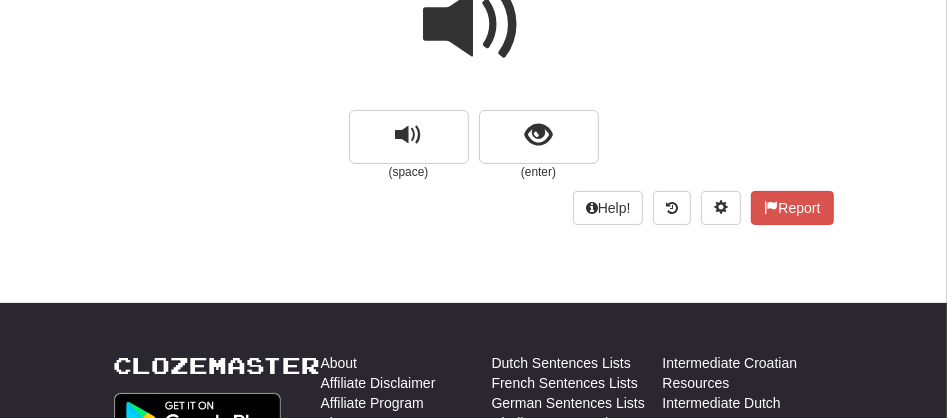 click at bounding box center (474, 25) 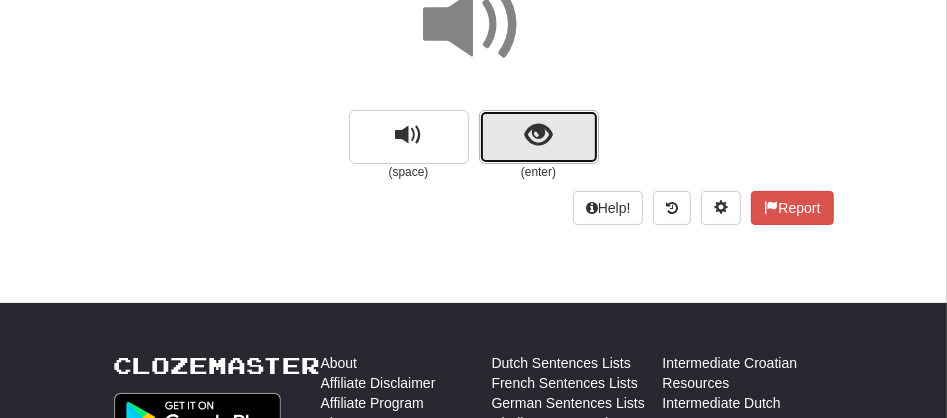 drag, startPoint x: 475, startPoint y: 25, endPoint x: 521, endPoint y: 146, distance: 129.44884 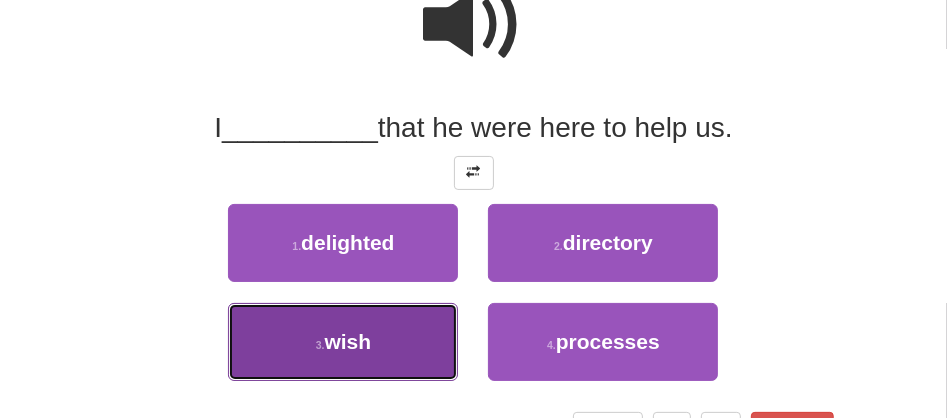 click on "wish" at bounding box center [348, 341] 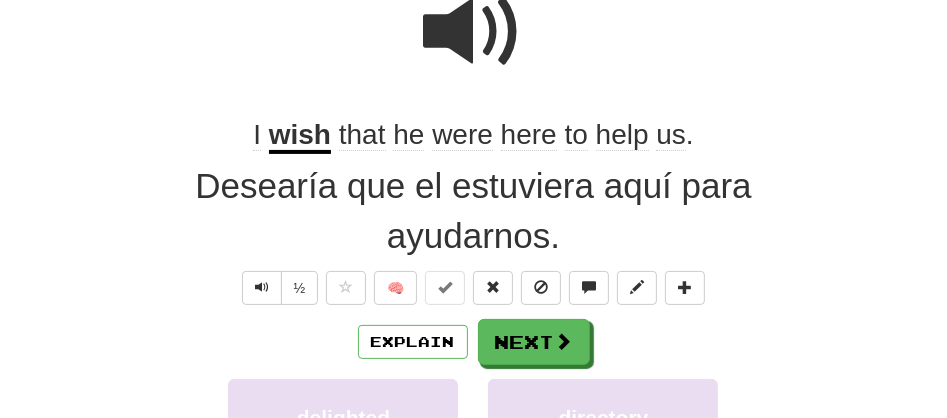 scroll, scrollTop: 211, scrollLeft: 0, axis: vertical 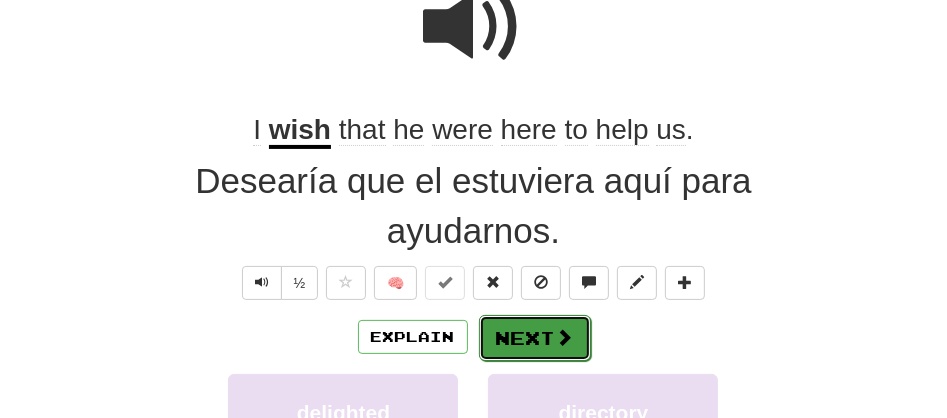 click on "Next" at bounding box center (535, 338) 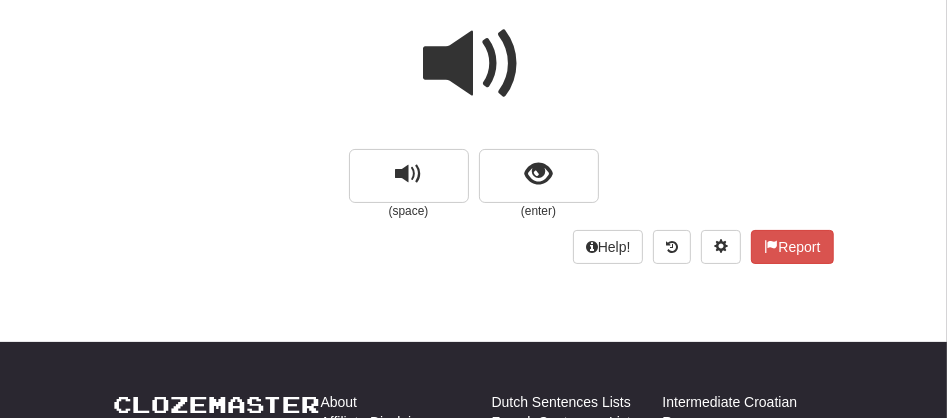 scroll, scrollTop: 123, scrollLeft: 0, axis: vertical 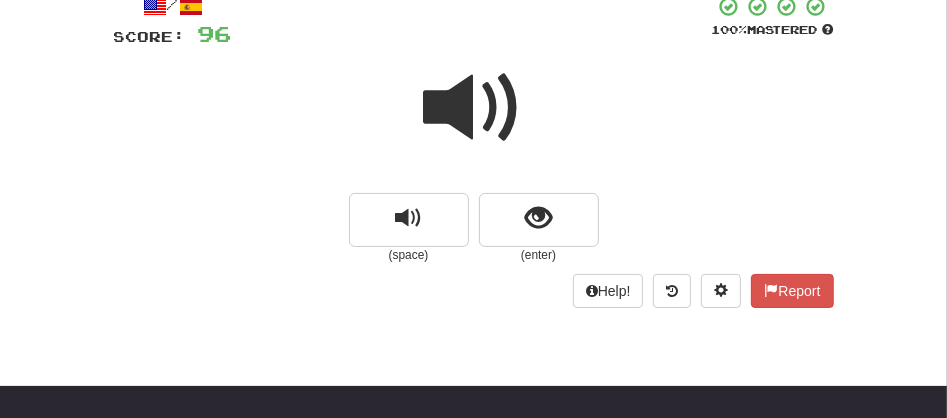 click at bounding box center (474, 108) 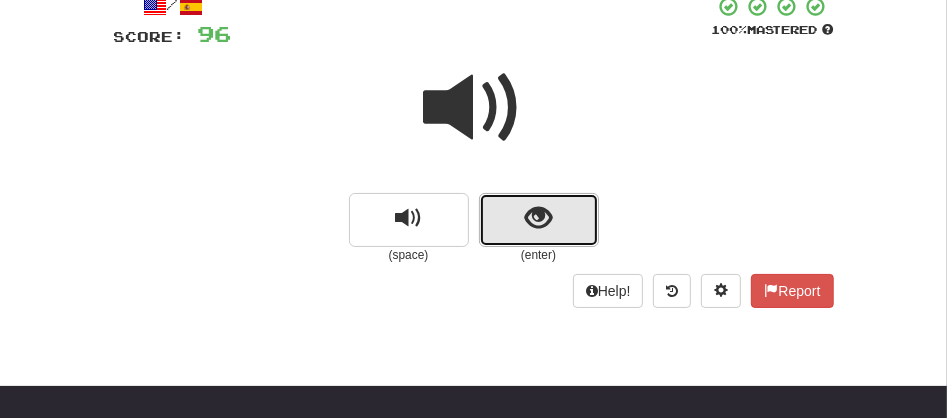 click at bounding box center (539, 220) 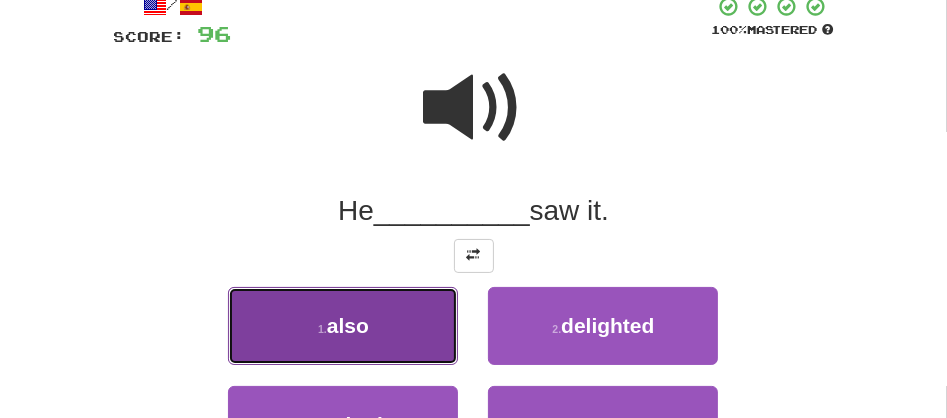 click on "1 .  also" at bounding box center (343, 326) 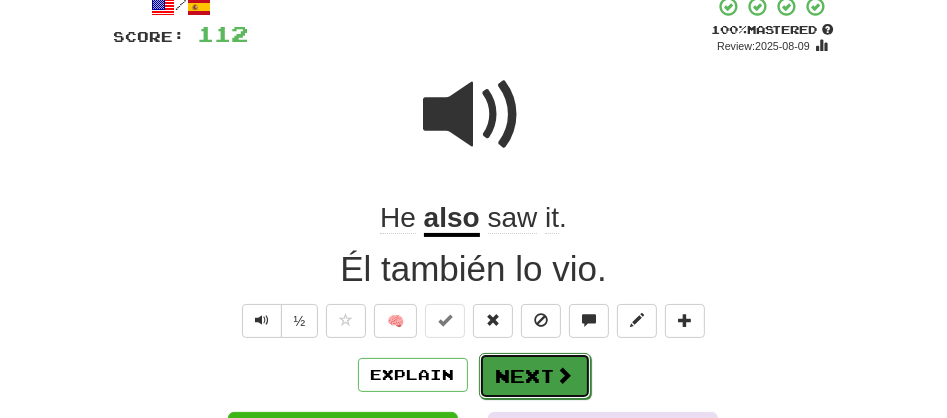 click on "Next" at bounding box center (535, 376) 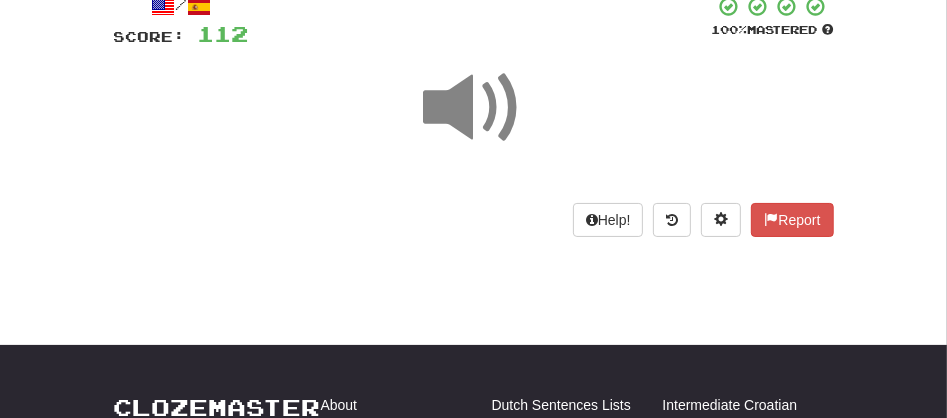 click at bounding box center [474, 108] 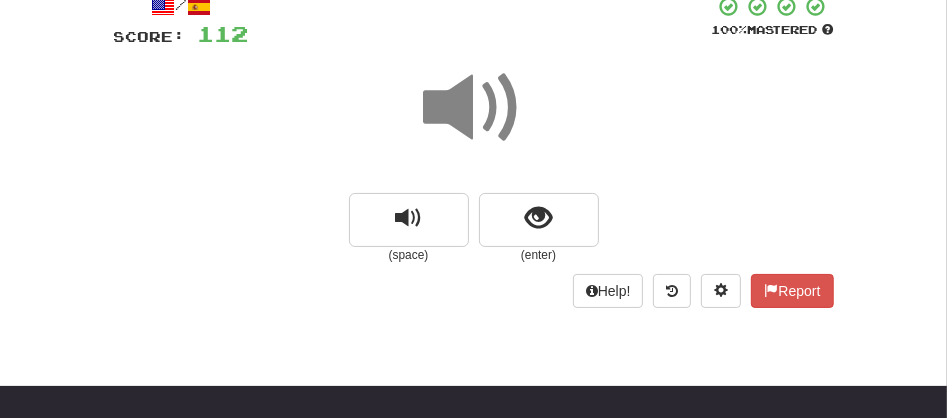 click at bounding box center [474, 108] 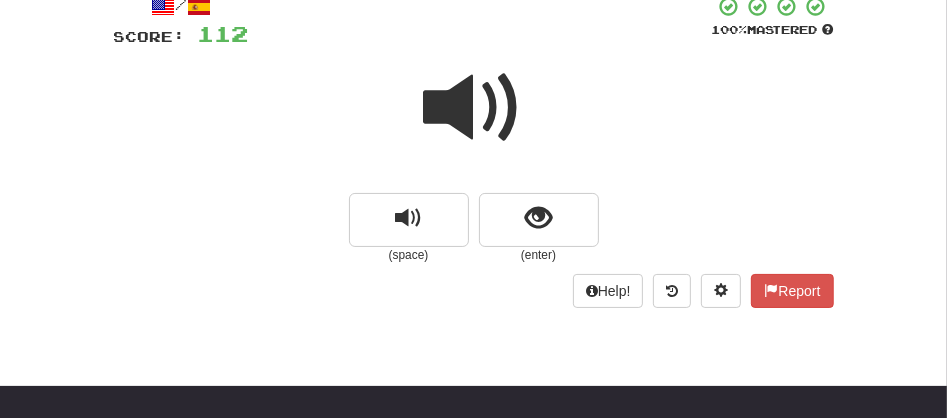 click at bounding box center (474, 108) 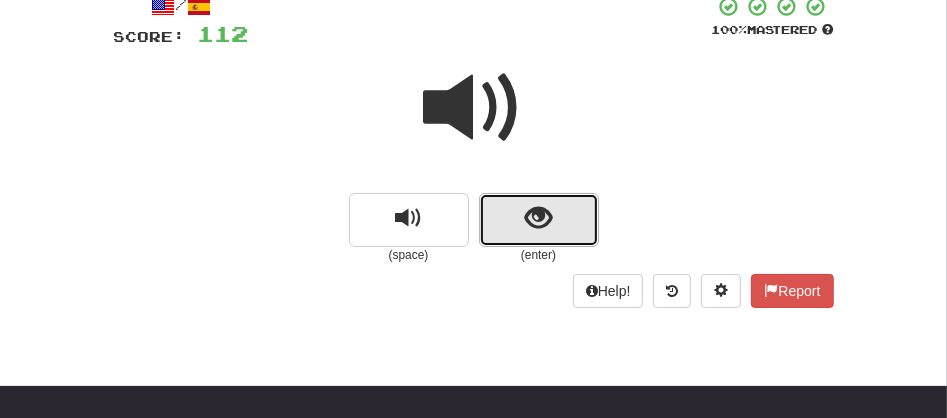 click at bounding box center (538, 218) 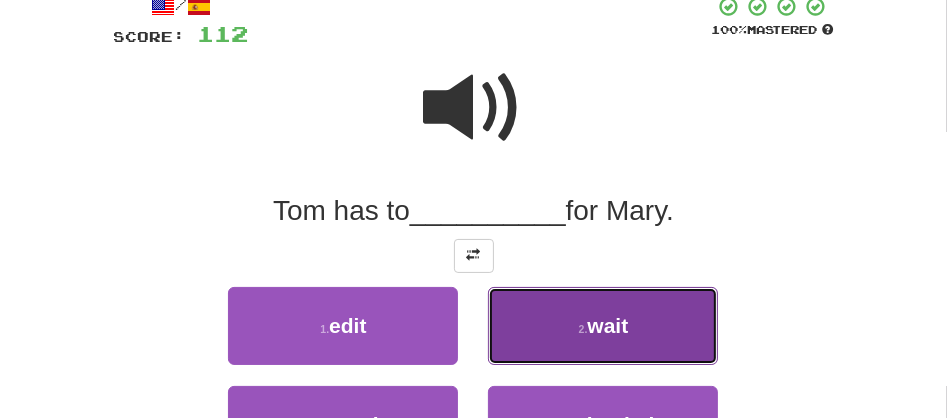 click on "2 .  wait" at bounding box center [603, 326] 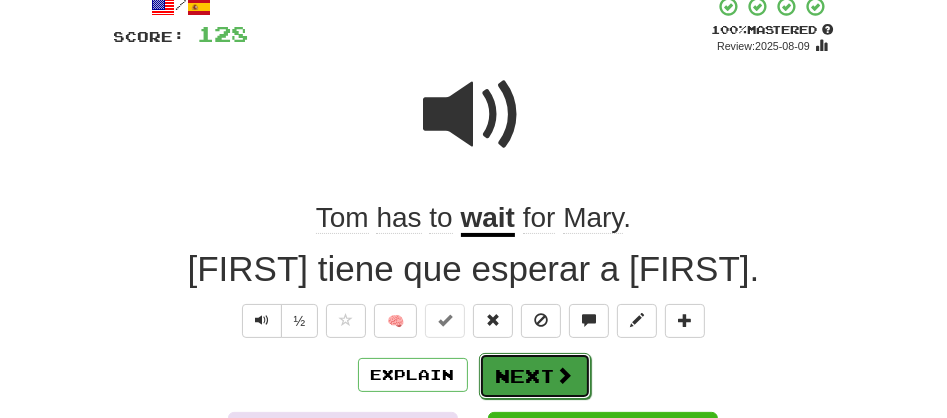 click on "Next" at bounding box center [535, 376] 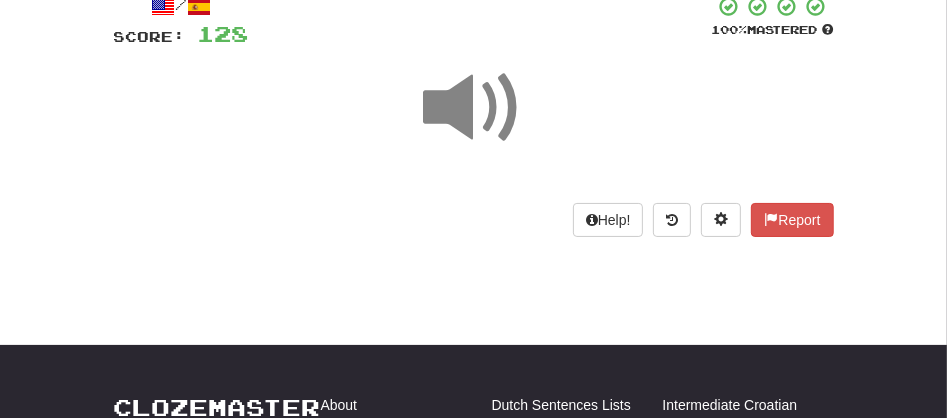 click at bounding box center (474, 108) 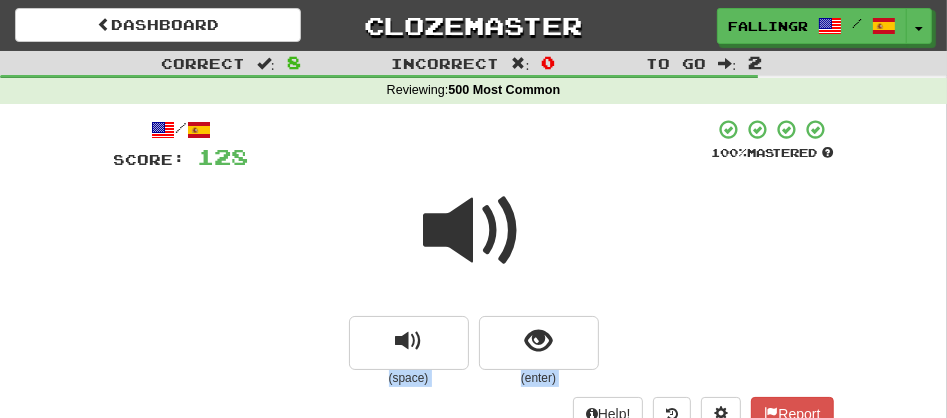 click at bounding box center (474, 231) 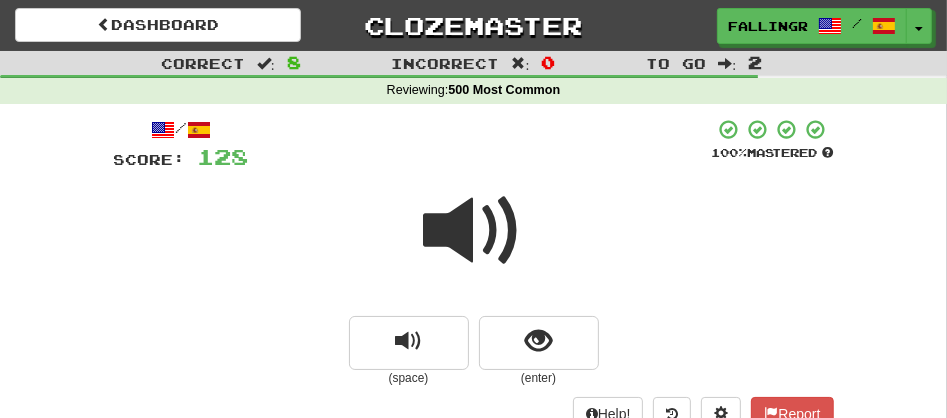 click at bounding box center (474, 231) 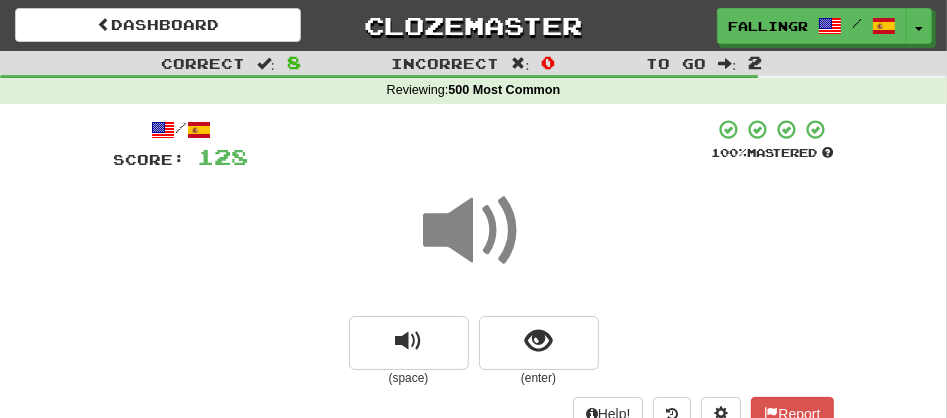click at bounding box center (474, 231) 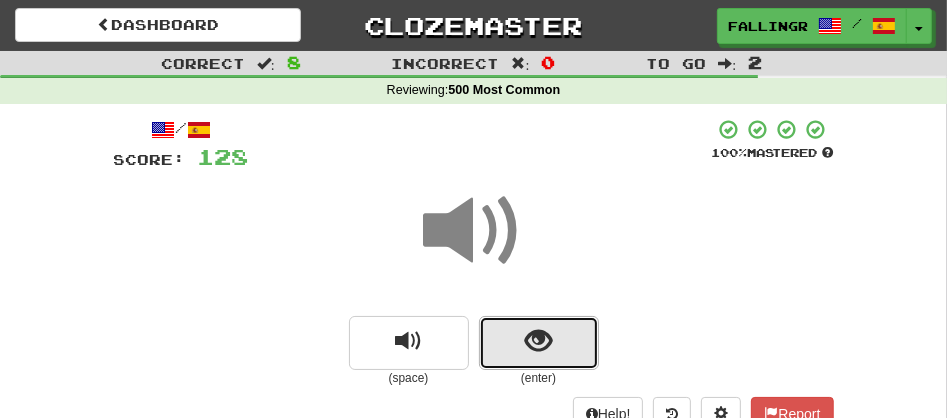 click at bounding box center [538, 341] 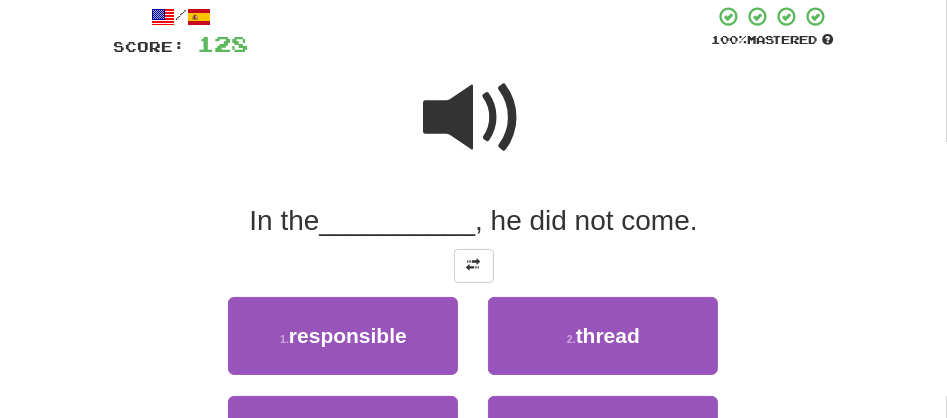 scroll, scrollTop: 133, scrollLeft: 0, axis: vertical 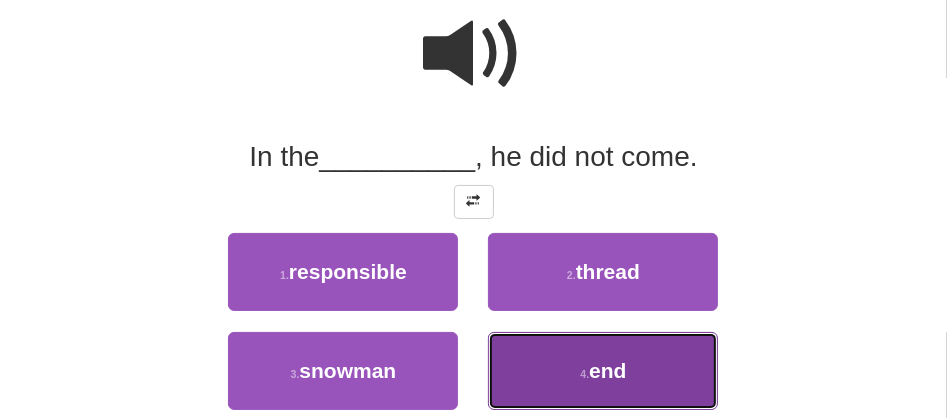 click on "4 .  end" at bounding box center [603, 371] 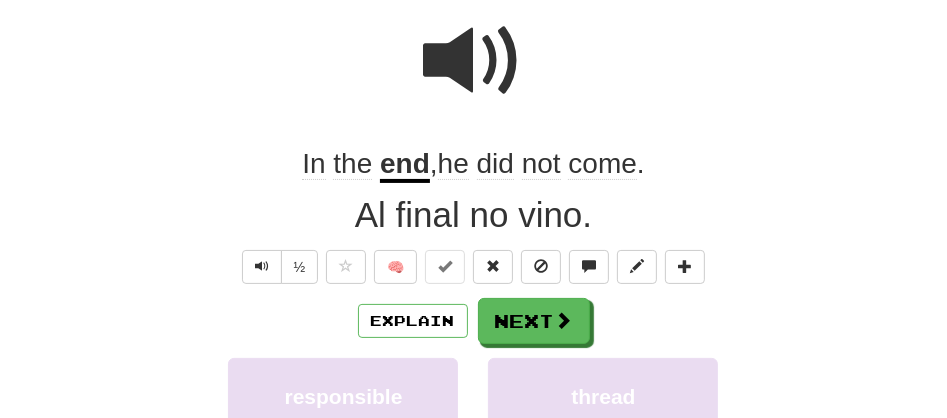 scroll, scrollTop: 183, scrollLeft: 0, axis: vertical 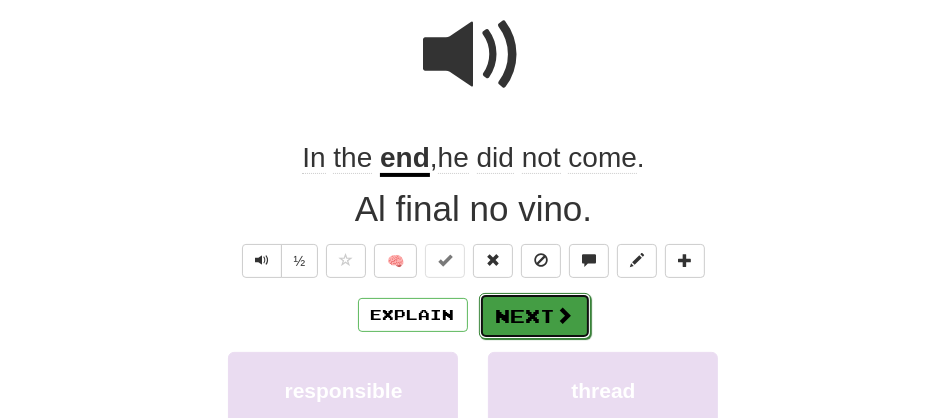 click on "Next" at bounding box center (535, 316) 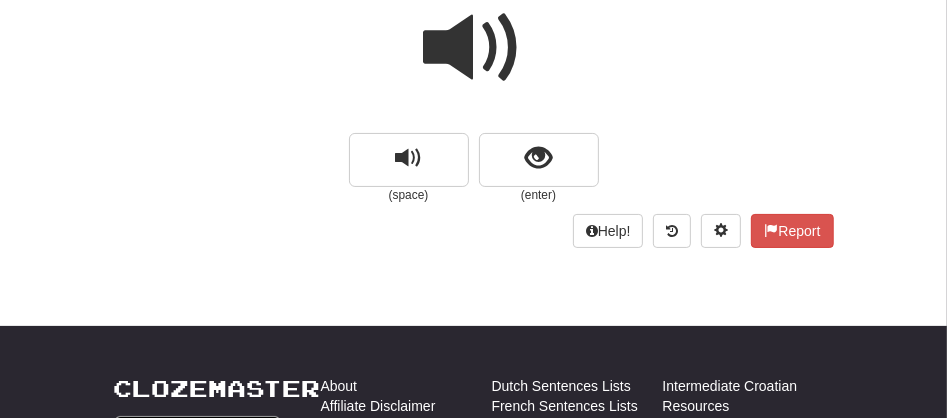 click at bounding box center [474, 48] 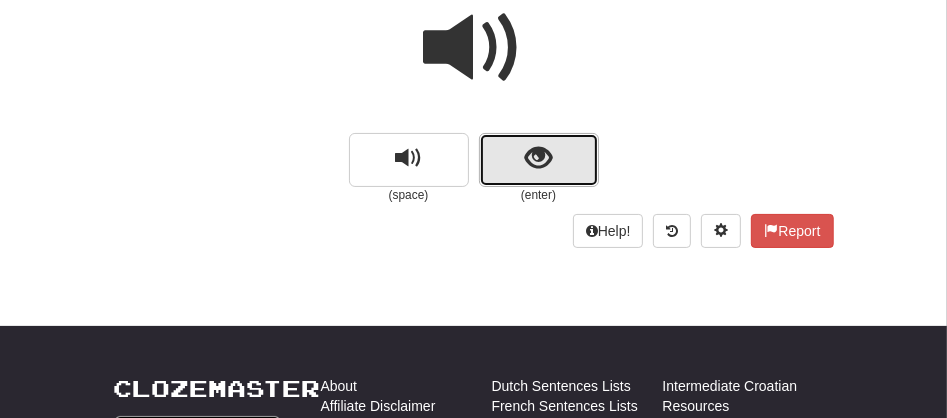 click at bounding box center [539, 160] 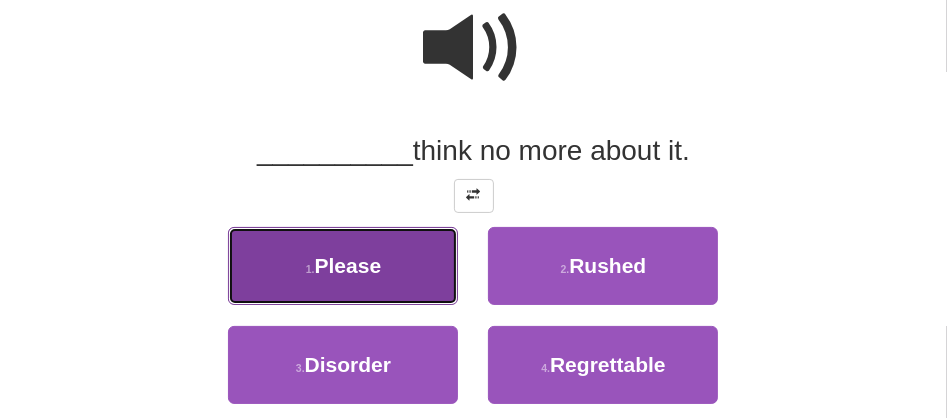 click on "Please" at bounding box center [348, 265] 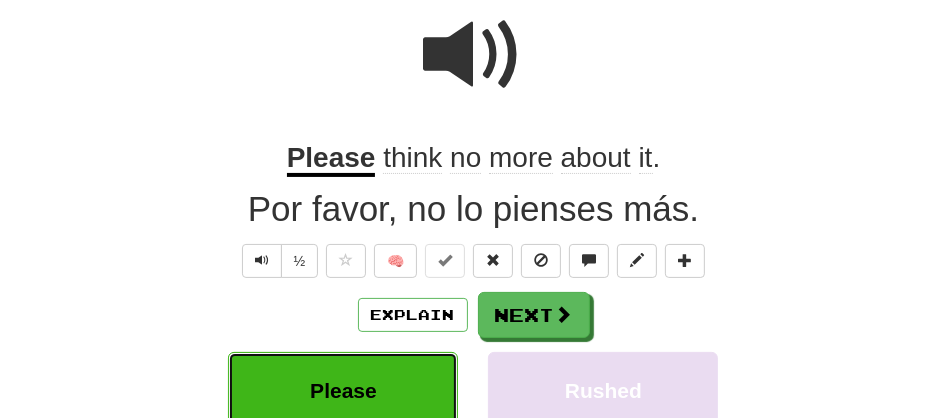 scroll, scrollTop: 189, scrollLeft: 0, axis: vertical 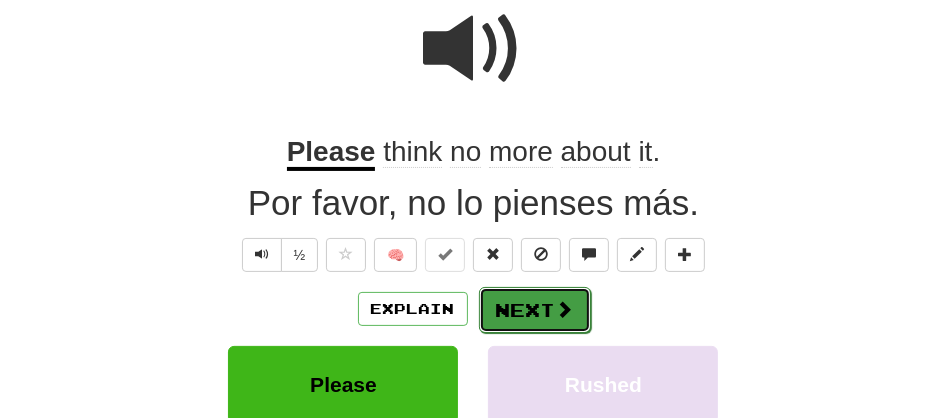click on "Next" at bounding box center (535, 310) 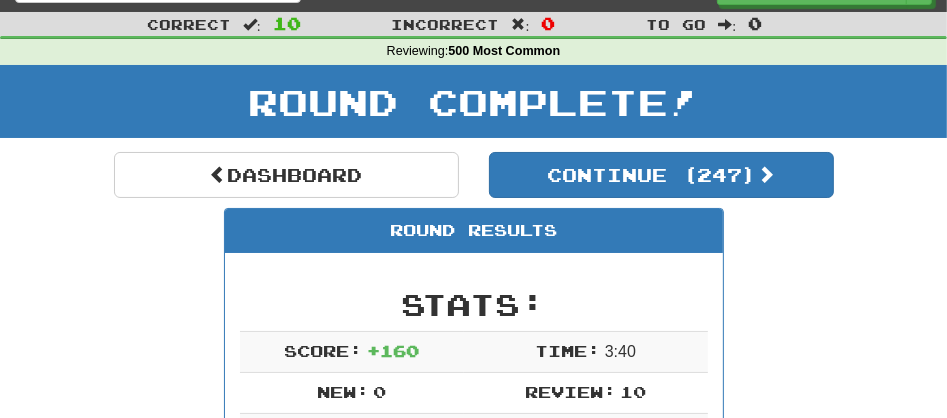 scroll, scrollTop: 0, scrollLeft: 0, axis: both 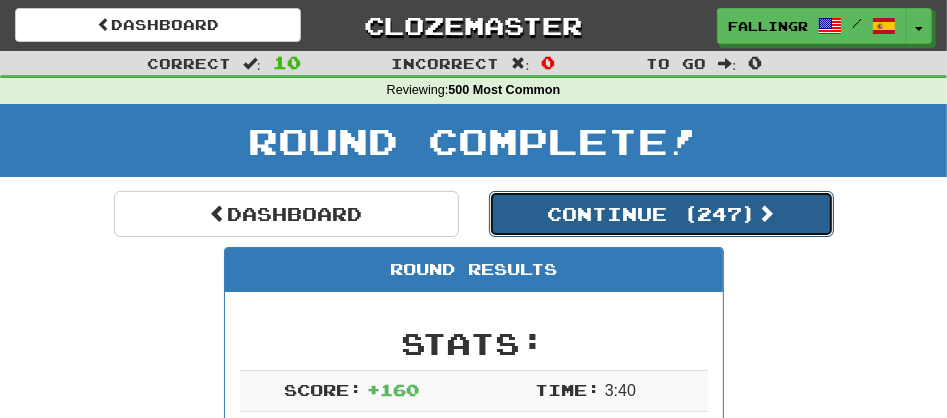 click on "Continue ( 247 )" at bounding box center (661, 214) 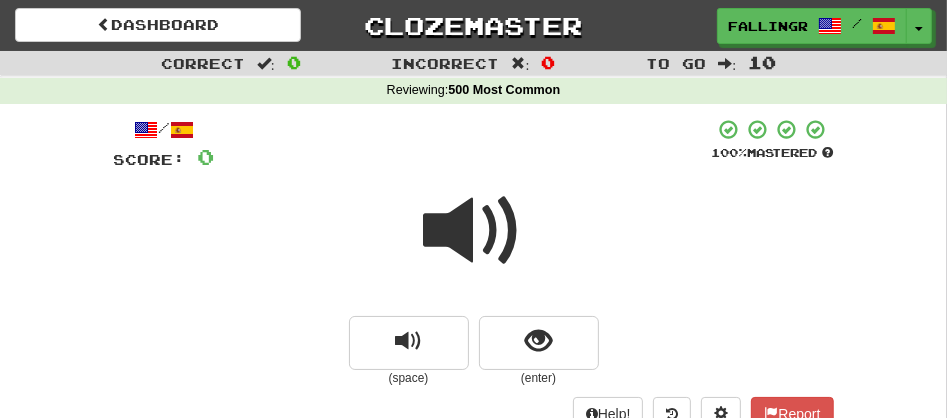 click at bounding box center (474, 231) 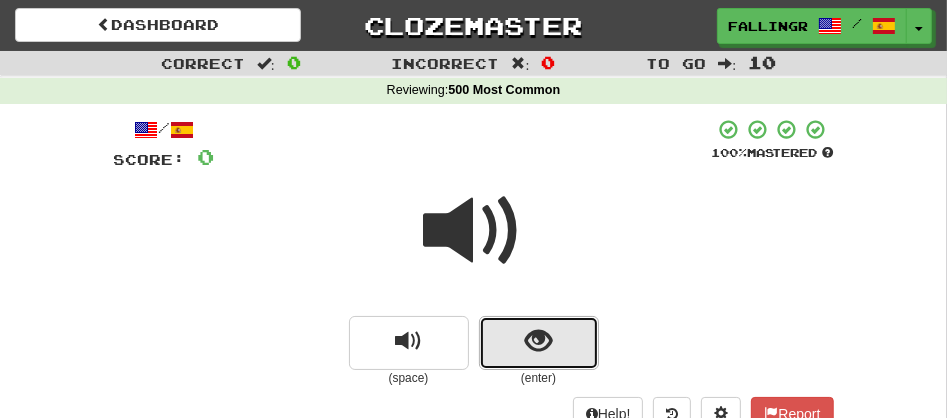 click at bounding box center (538, 341) 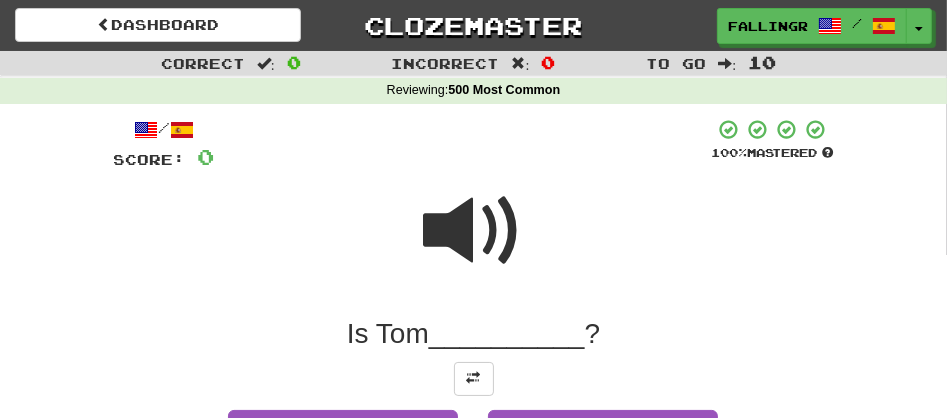 scroll, scrollTop: 365, scrollLeft: 0, axis: vertical 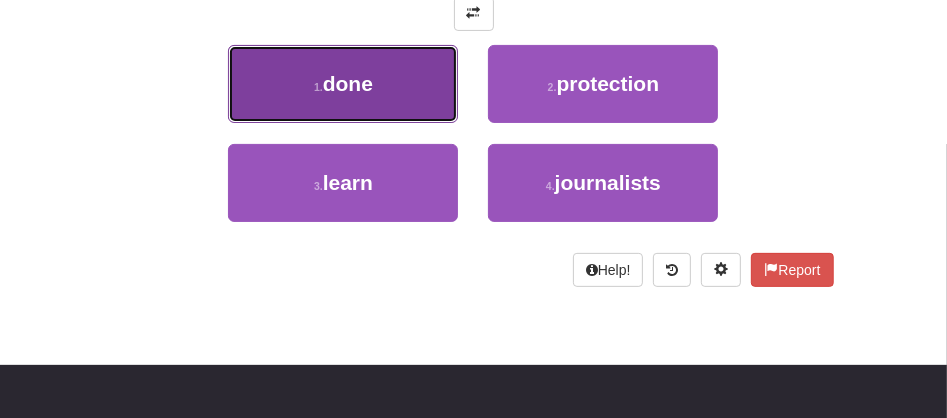 click on "1 .  done" at bounding box center (343, 84) 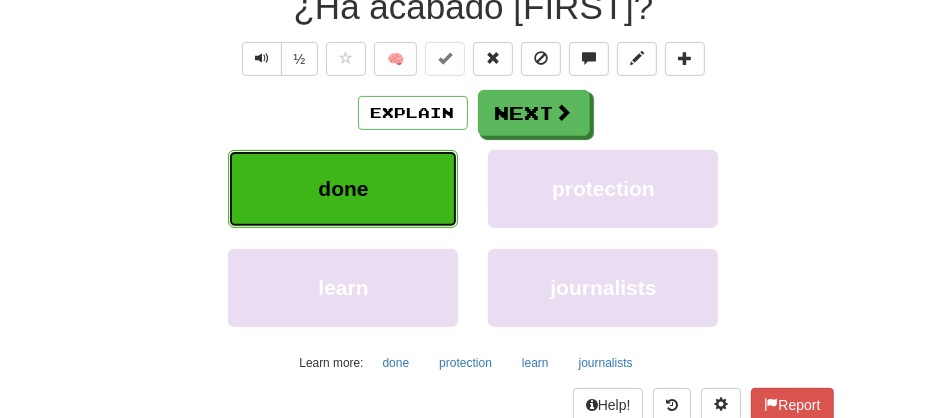 scroll, scrollTop: 310, scrollLeft: 0, axis: vertical 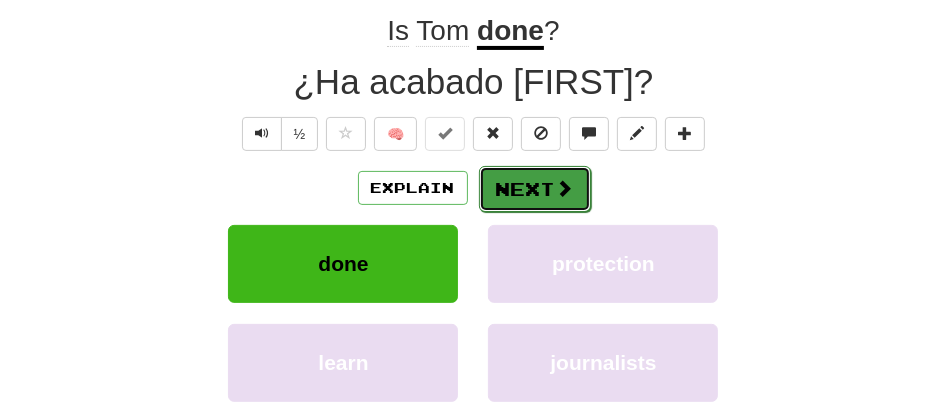 click on "Next" at bounding box center (535, 189) 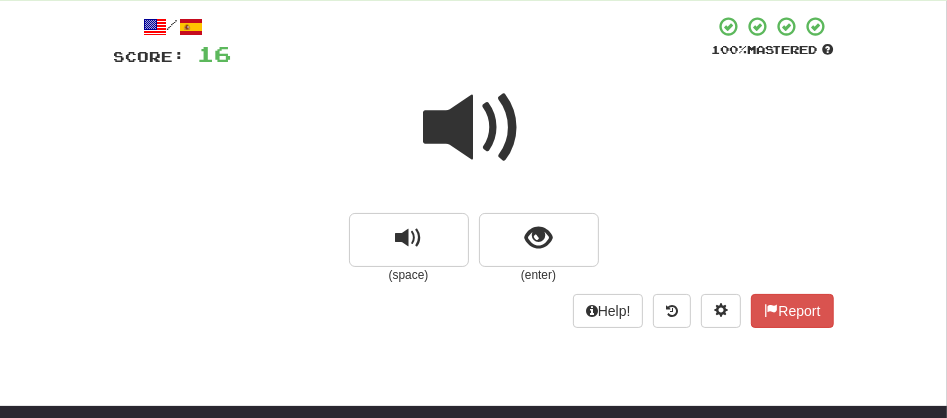 scroll, scrollTop: 58, scrollLeft: 0, axis: vertical 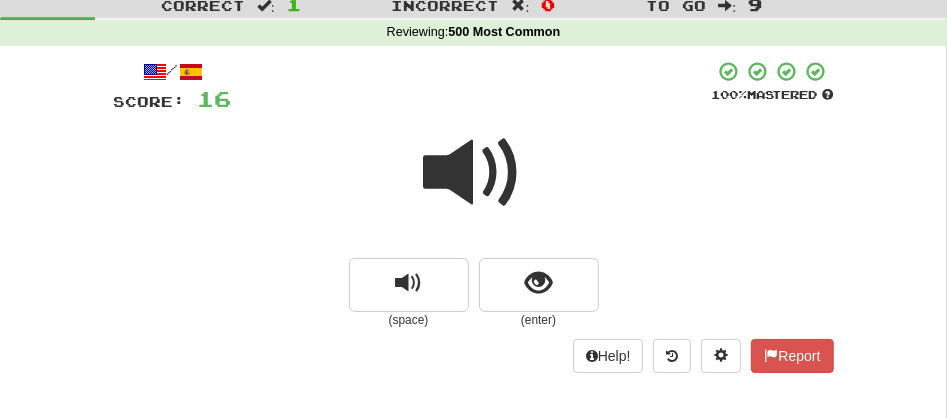 click at bounding box center (474, 173) 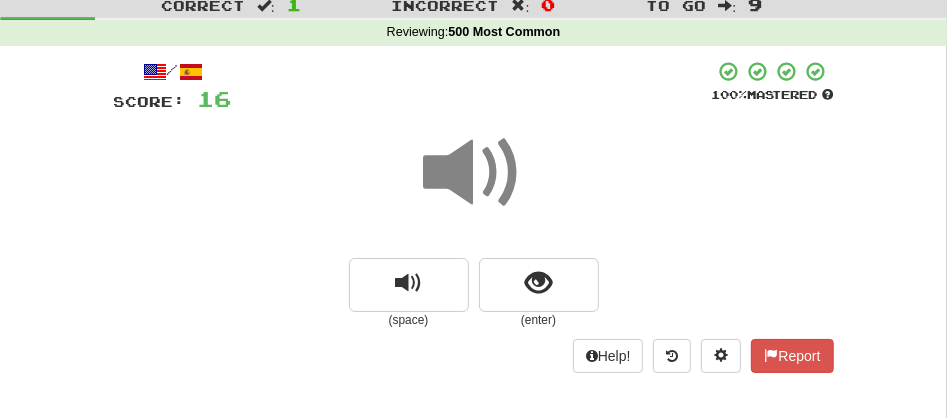 click at bounding box center (474, 173) 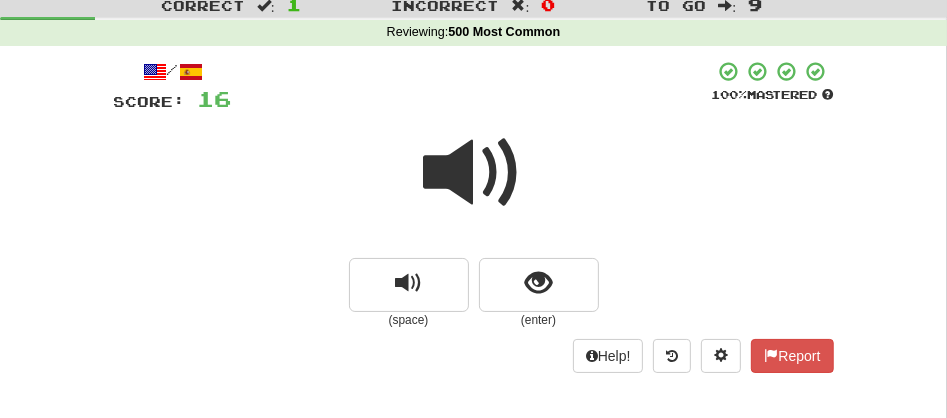 click at bounding box center (474, 173) 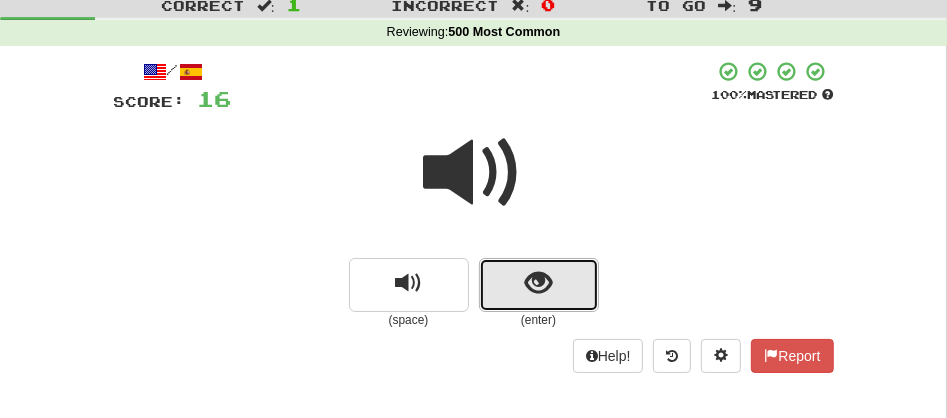 click at bounding box center (538, 283) 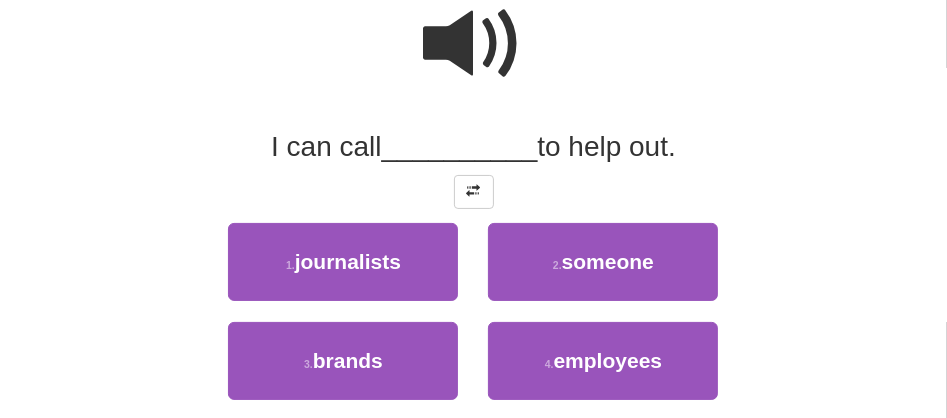 scroll, scrollTop: 206, scrollLeft: 0, axis: vertical 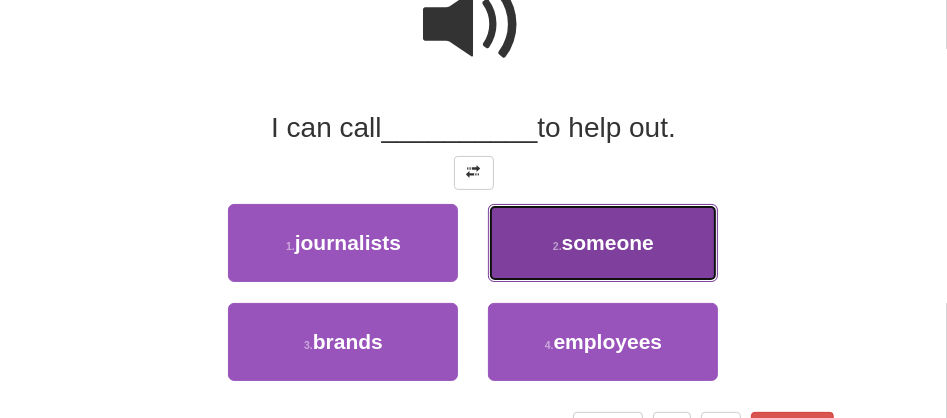 click on "2 ." at bounding box center (557, 246) 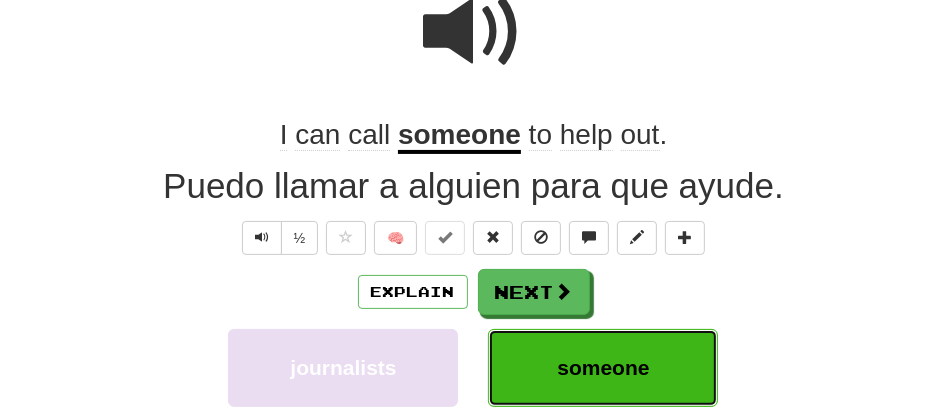 scroll, scrollTop: 211, scrollLeft: 0, axis: vertical 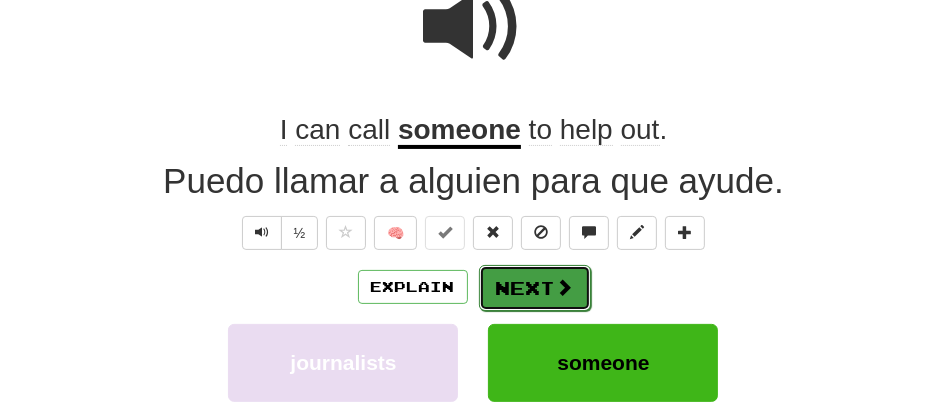 click on "Next" at bounding box center [535, 288] 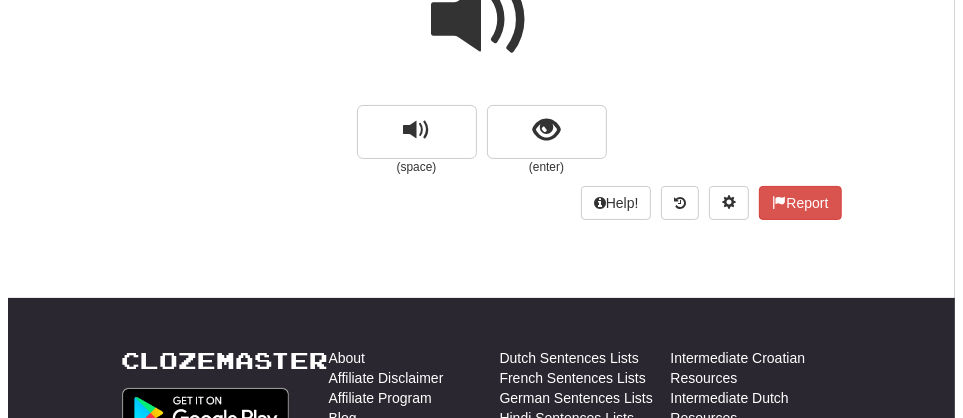 scroll, scrollTop: 167, scrollLeft: 0, axis: vertical 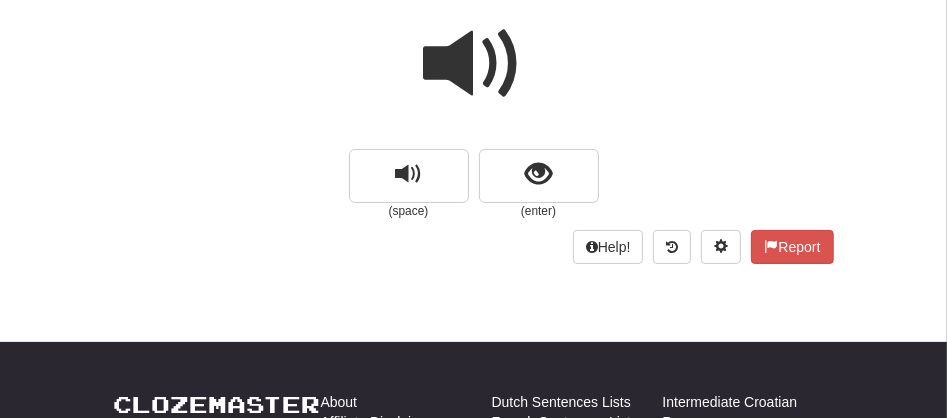 click at bounding box center [474, 64] 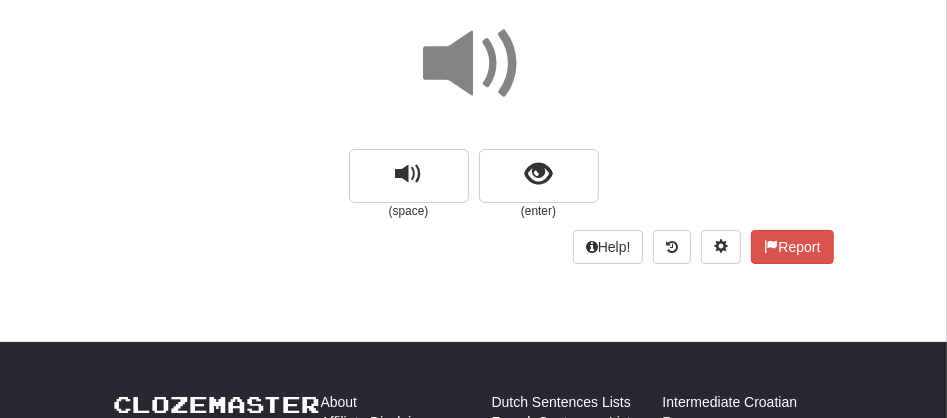 click at bounding box center [474, 64] 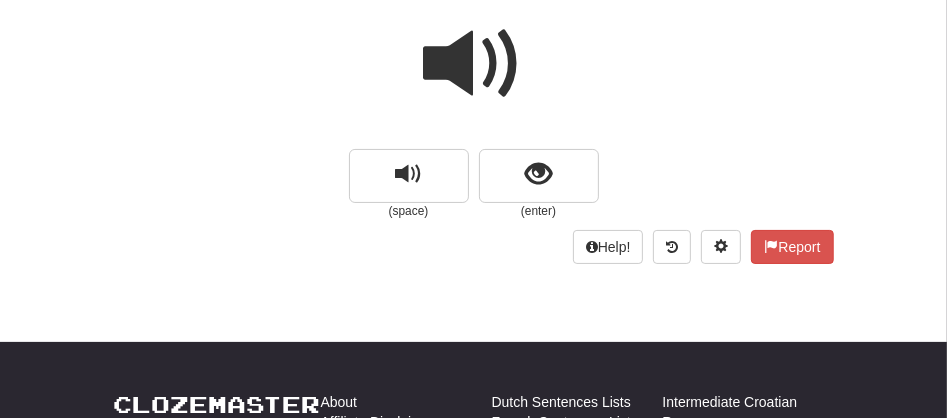 click at bounding box center [474, 64] 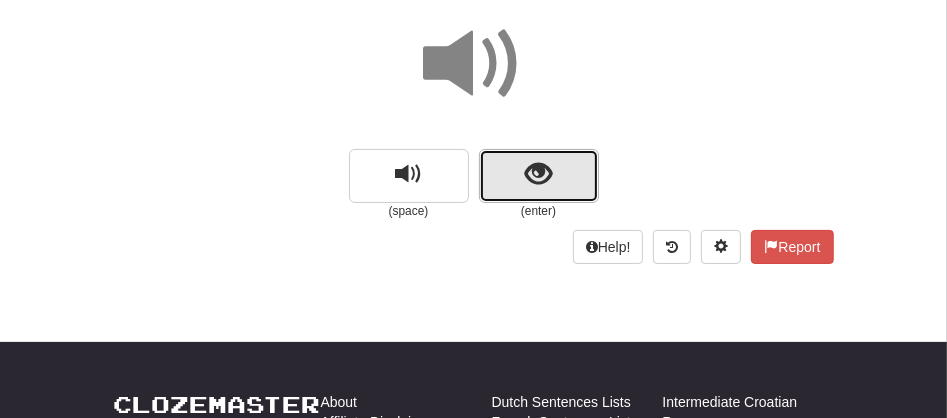 click at bounding box center [539, 176] 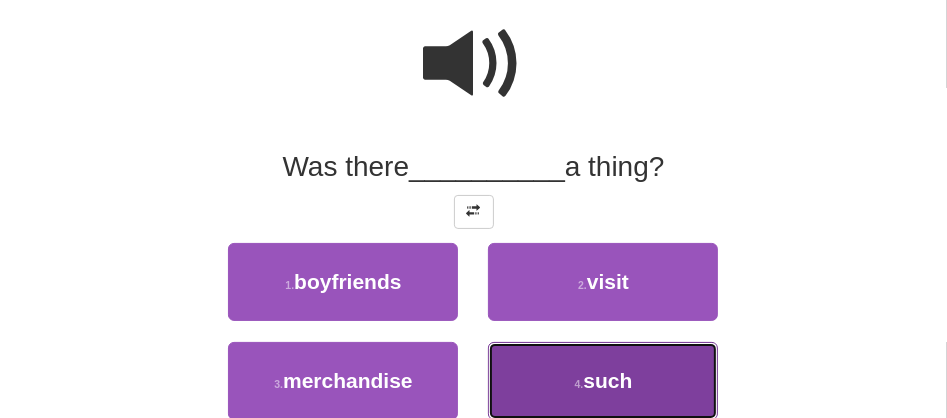 click on "4 .  such" at bounding box center [603, 381] 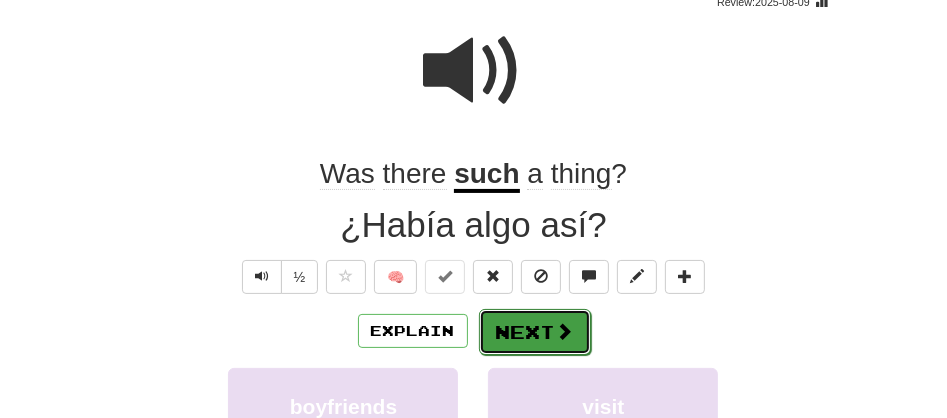 click on "Next" at bounding box center [535, 332] 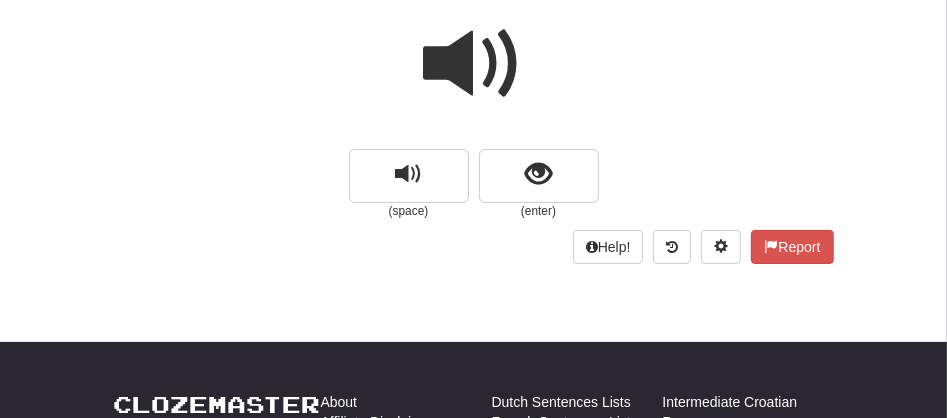 click at bounding box center (474, 64) 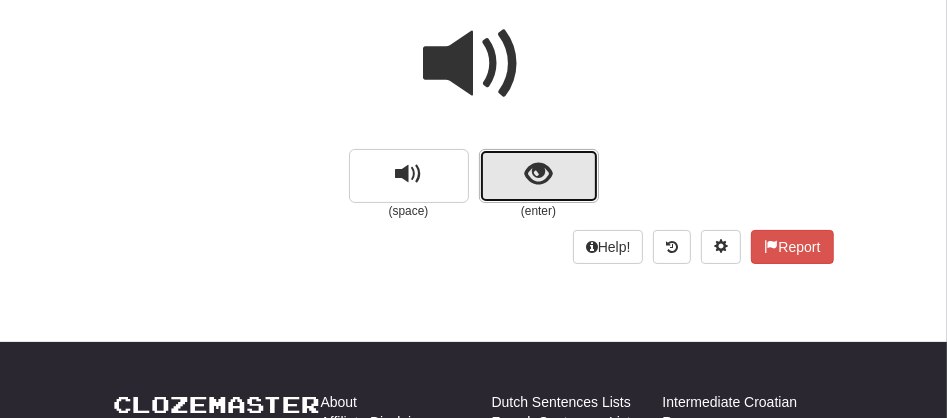 click at bounding box center [539, 176] 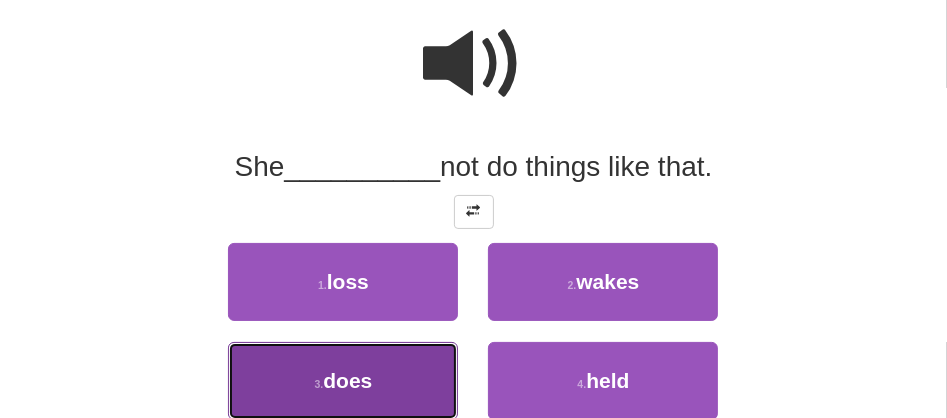 click on "3 .  does" at bounding box center (343, 381) 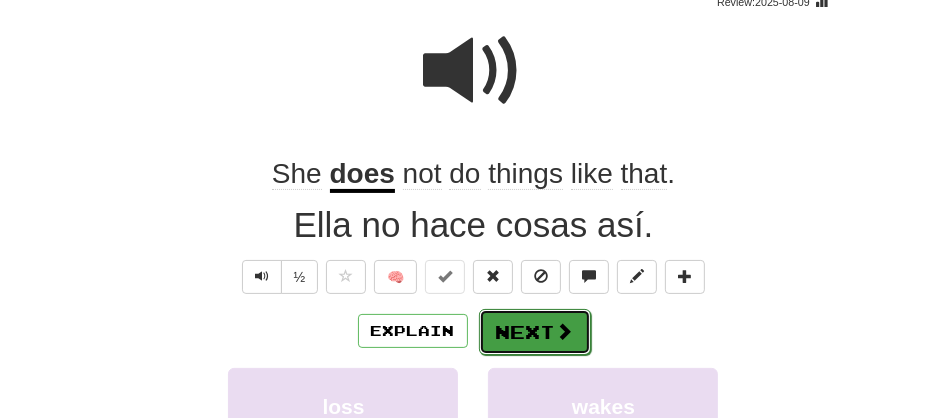 click on "Next" at bounding box center [535, 332] 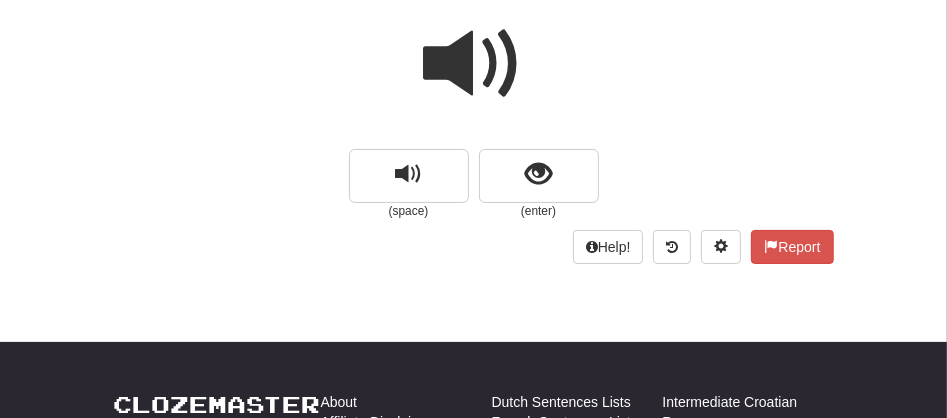 click at bounding box center (474, 64) 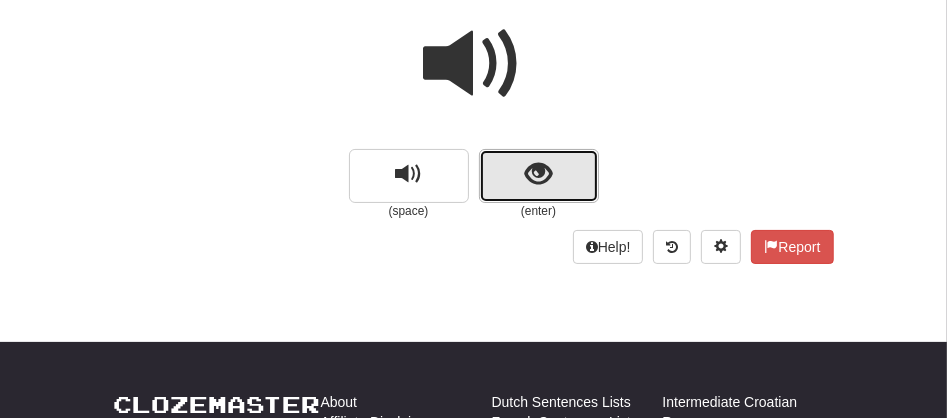 click at bounding box center (539, 176) 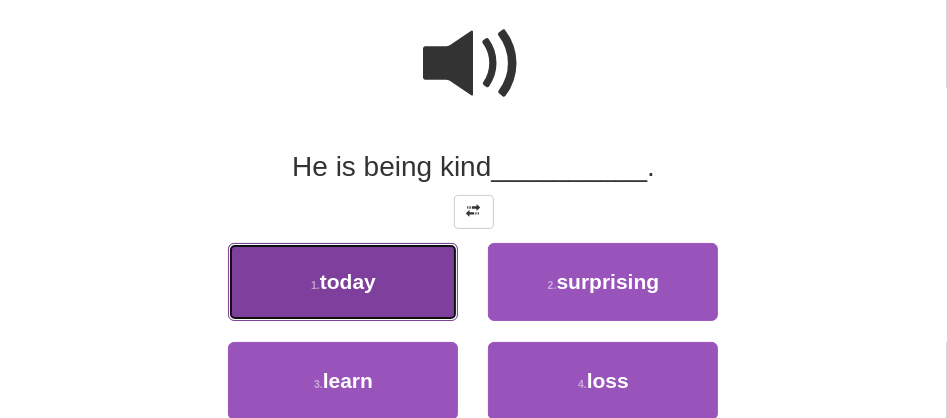 click on "1 .  today" at bounding box center (343, 282) 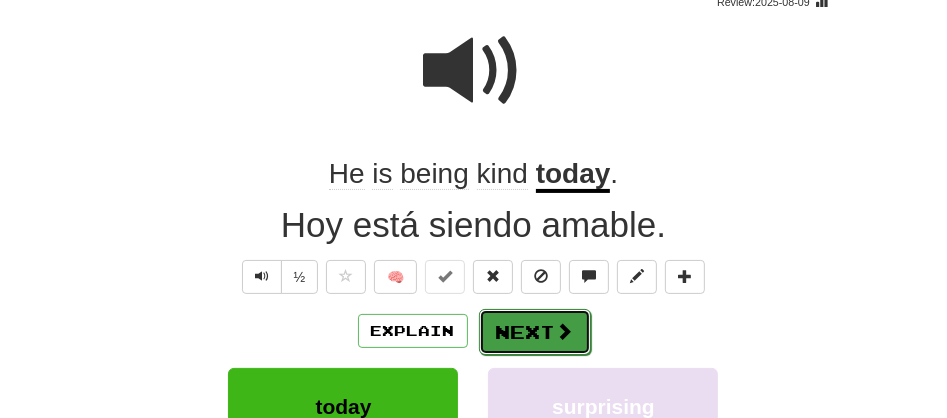 click on "Next" at bounding box center (535, 332) 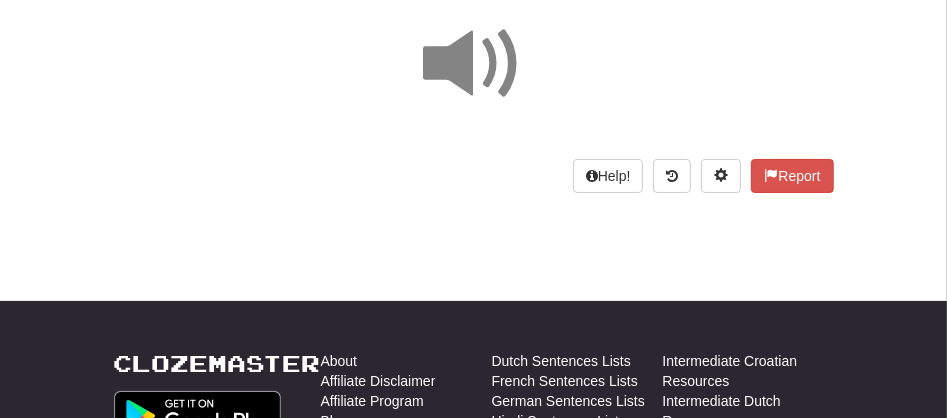 click at bounding box center [474, 64] 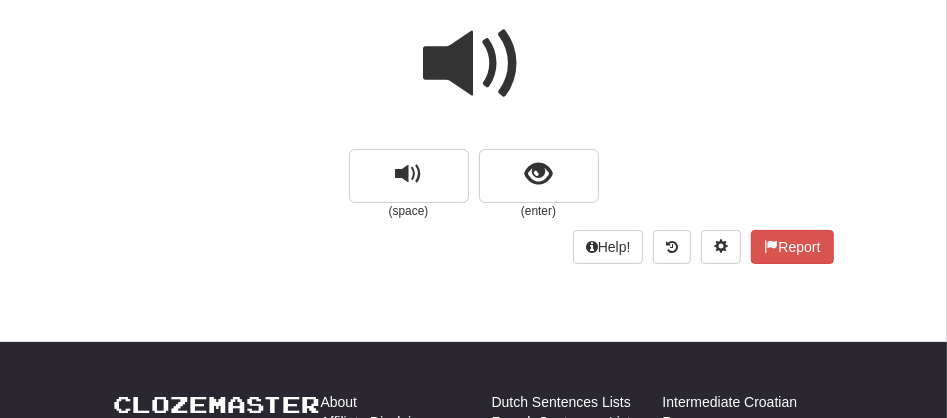 click at bounding box center [474, 64] 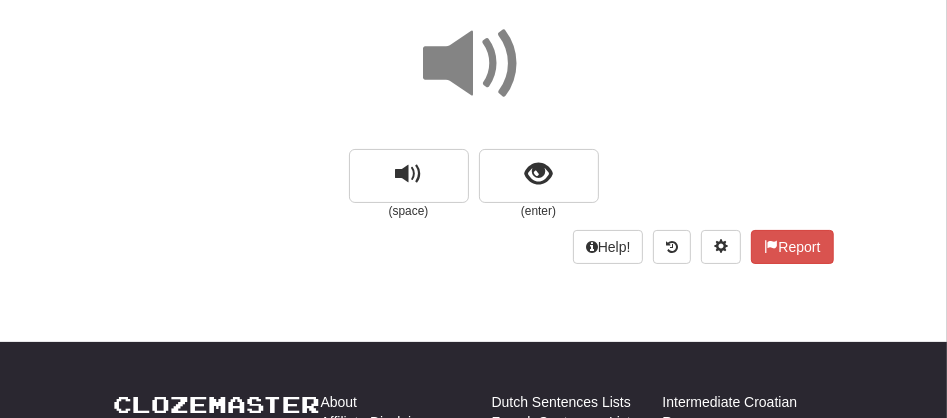 click at bounding box center [474, 64] 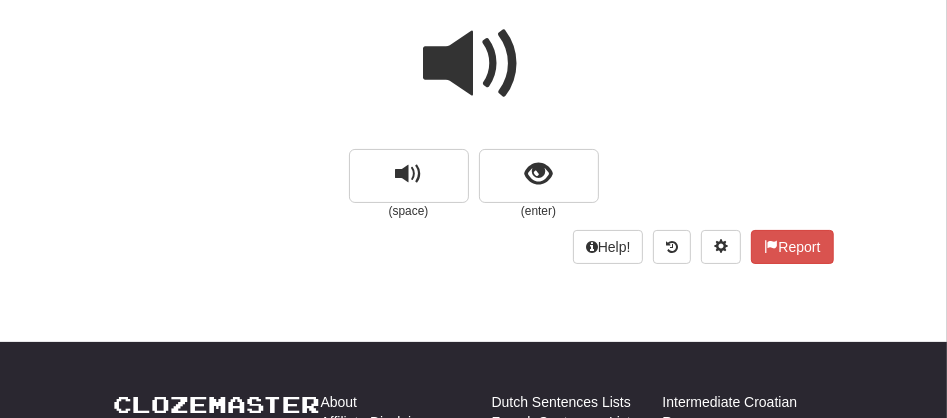 click at bounding box center (474, 64) 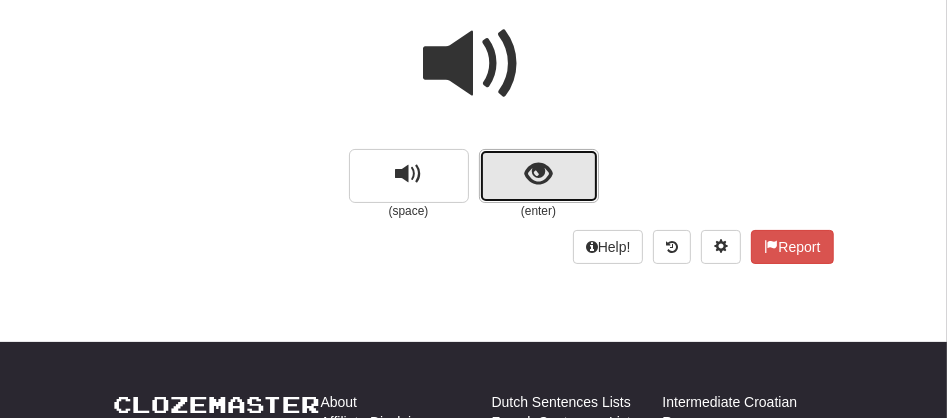 click at bounding box center (539, 176) 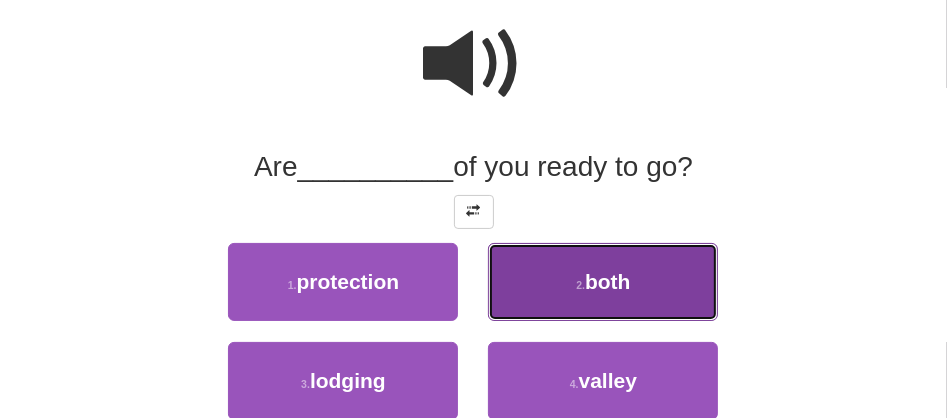 click on "2 .  both" at bounding box center [603, 282] 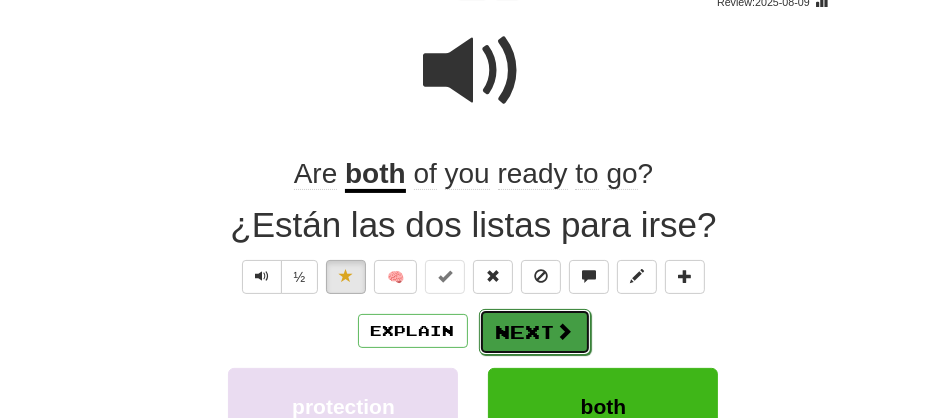 click on "Next" at bounding box center [535, 332] 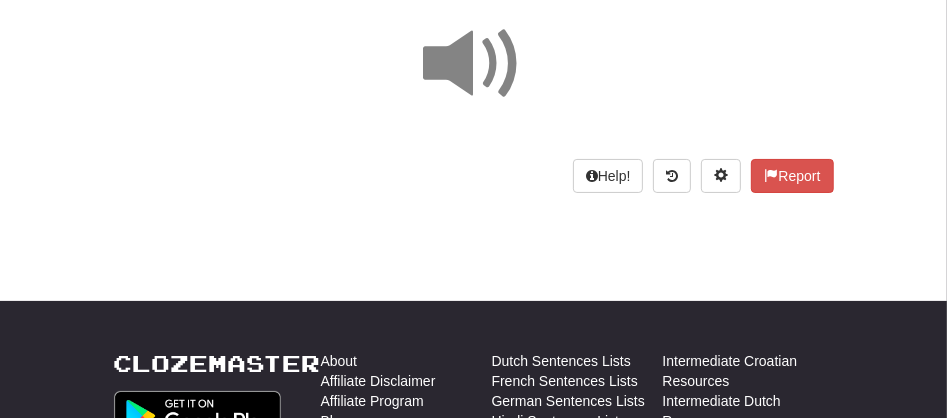 click at bounding box center (474, 64) 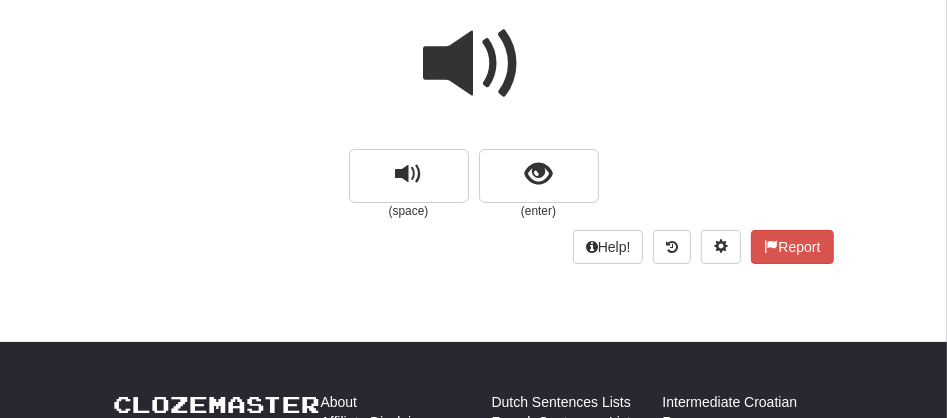 click at bounding box center [474, 64] 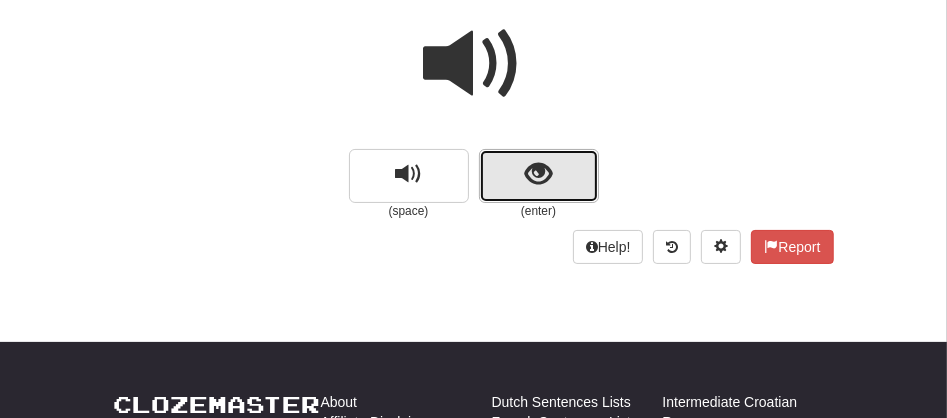 click at bounding box center [538, 174] 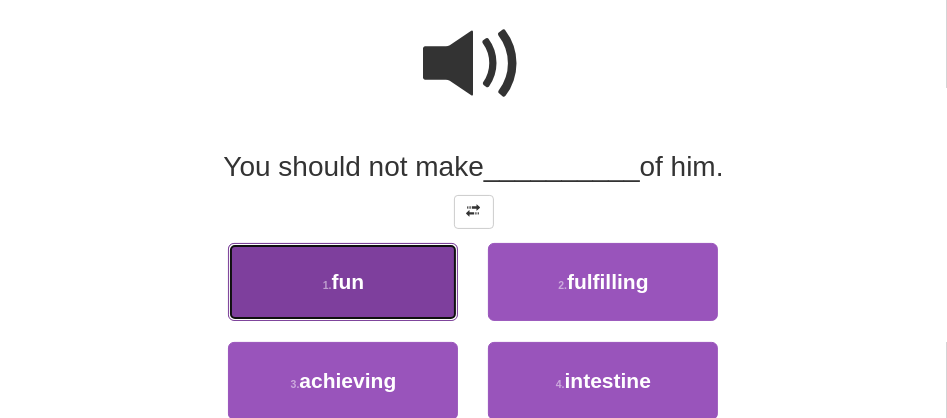 click on "1 .  fun" at bounding box center [343, 282] 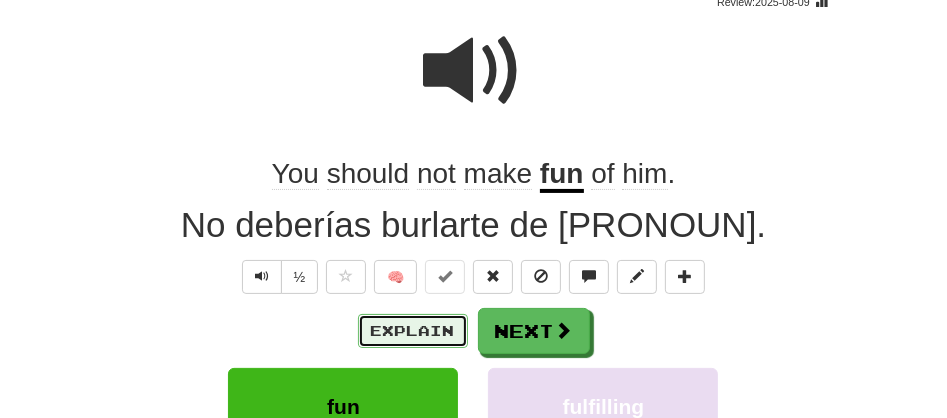 click on "Explain" at bounding box center [413, 331] 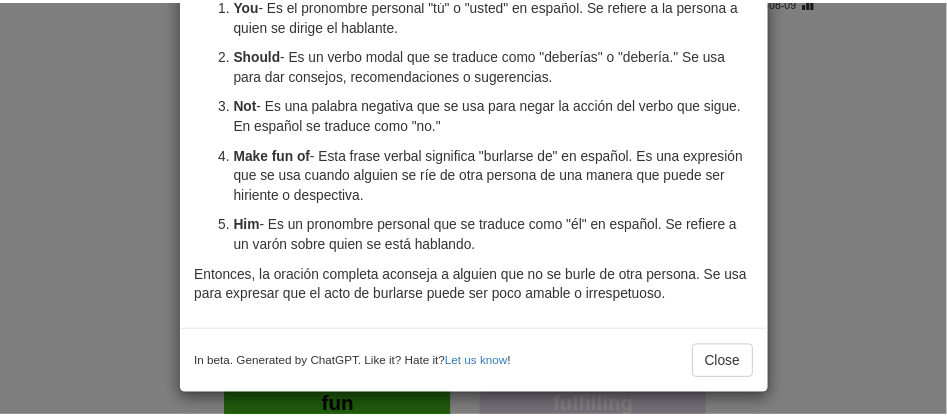 scroll, scrollTop: 218, scrollLeft: 0, axis: vertical 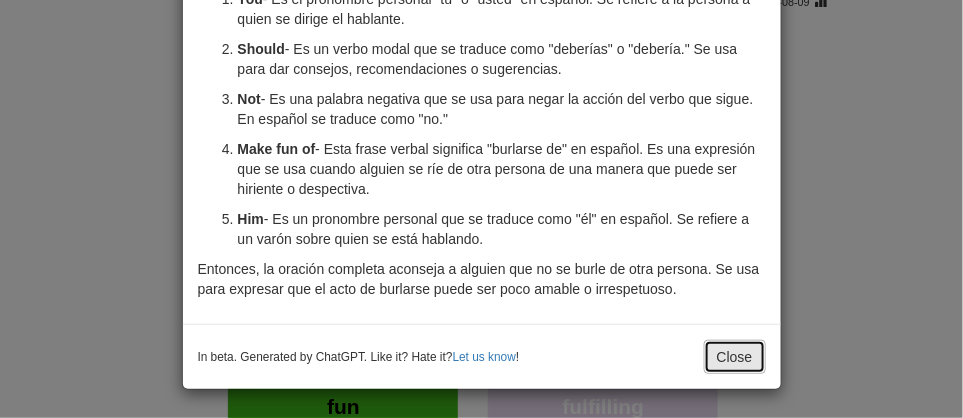 click on "Close" at bounding box center [735, 357] 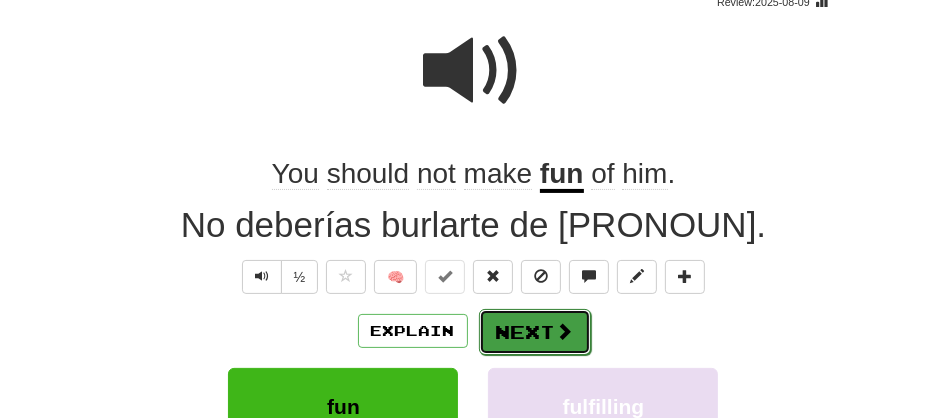 click on "Next" at bounding box center (535, 332) 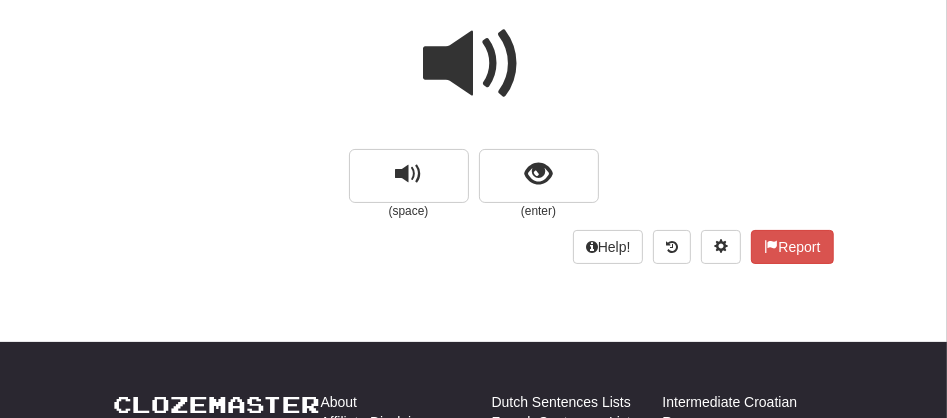 click at bounding box center [474, 64] 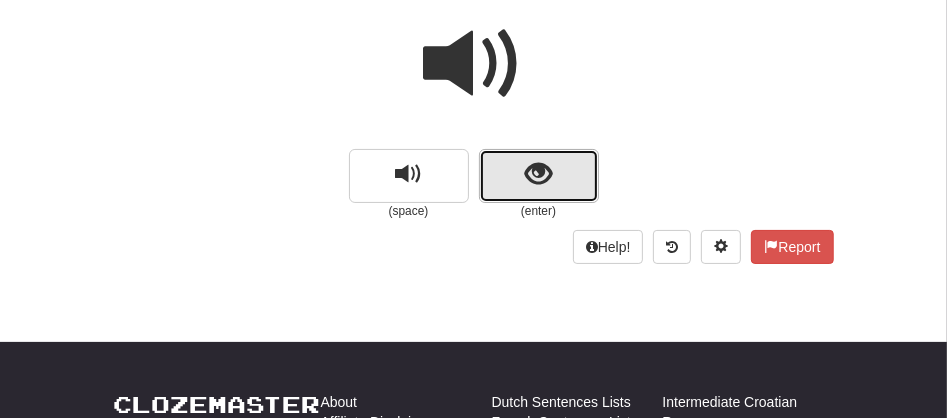 click at bounding box center [539, 176] 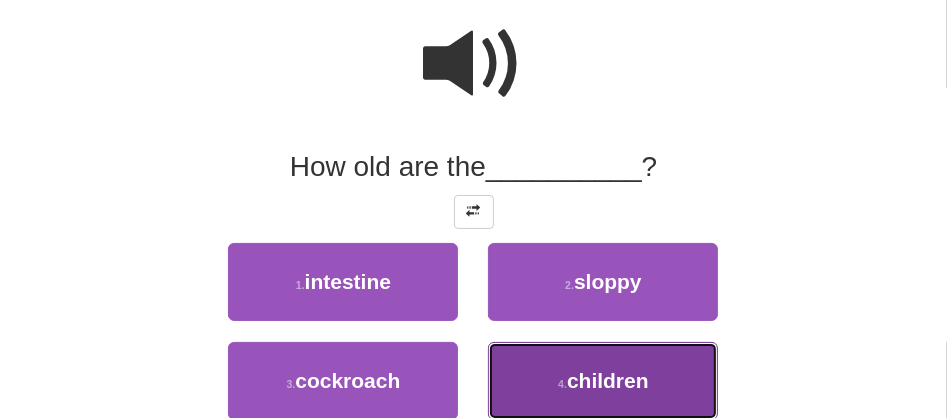 click on "4 .  children" at bounding box center (603, 381) 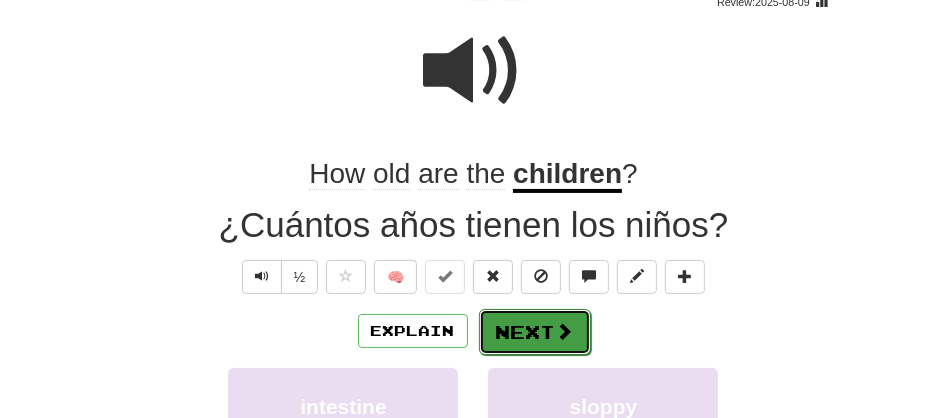 click on "Next" at bounding box center (535, 332) 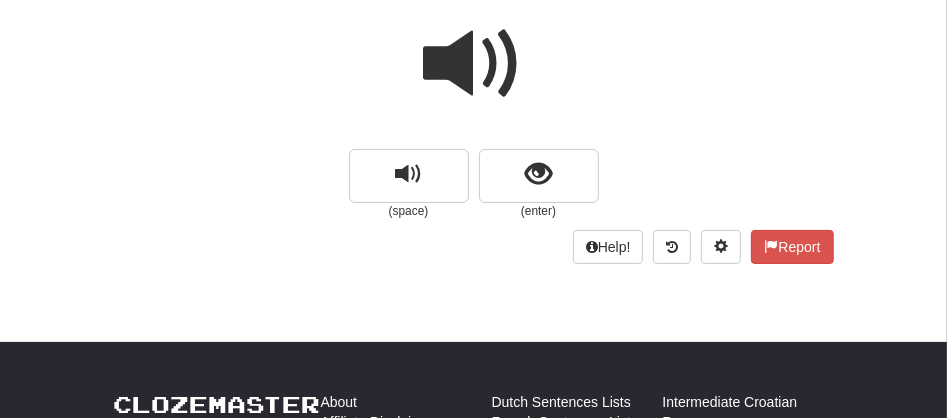 click at bounding box center [474, 64] 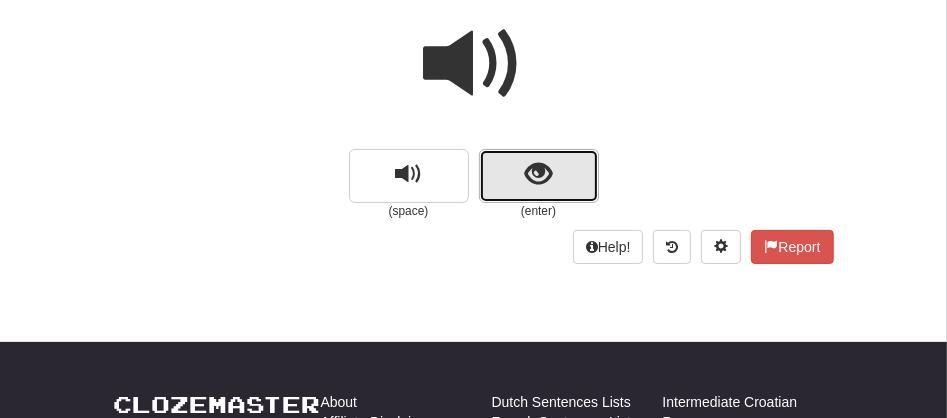click at bounding box center (539, 176) 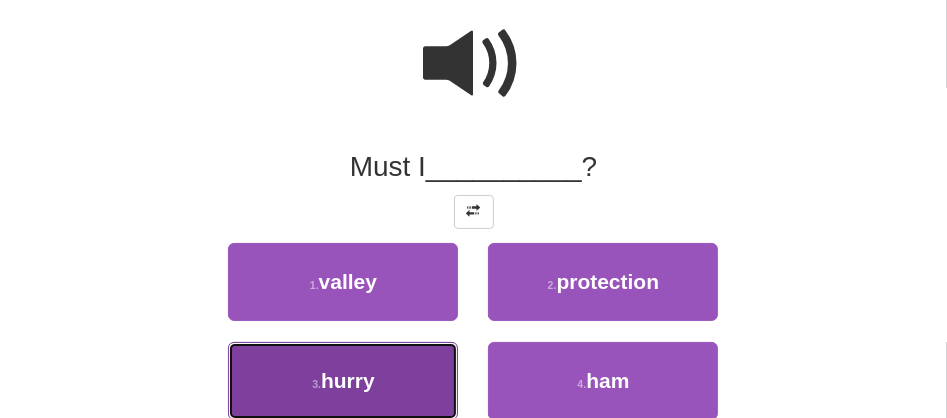 click on "3 .  hurry" at bounding box center (343, 381) 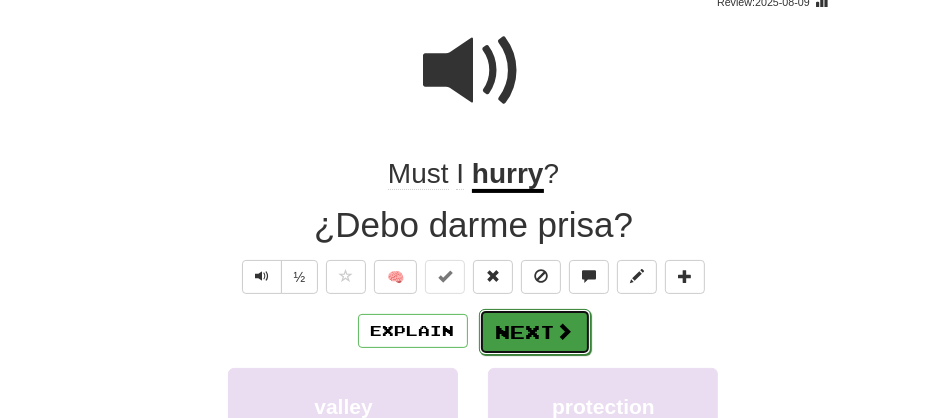 click on "Next" at bounding box center (535, 332) 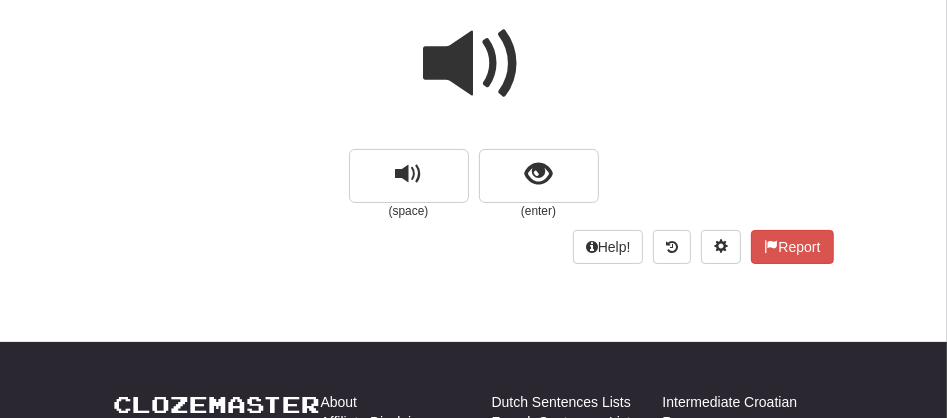 click at bounding box center (474, 64) 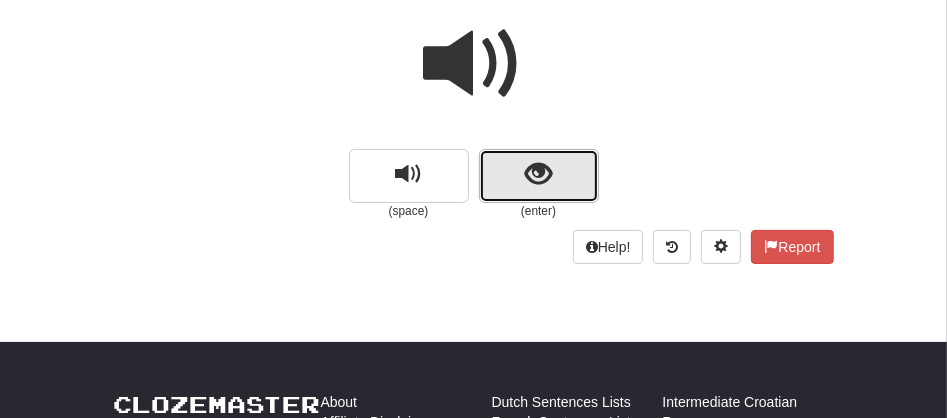 click at bounding box center (539, 176) 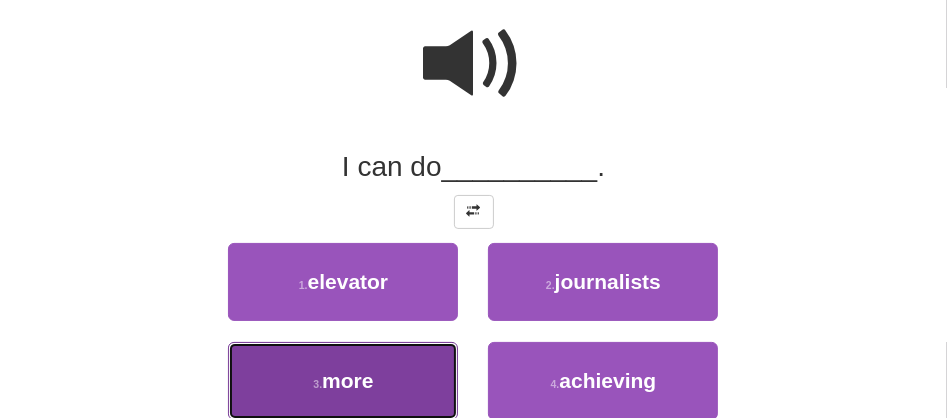 click on "3 .  more" at bounding box center (343, 381) 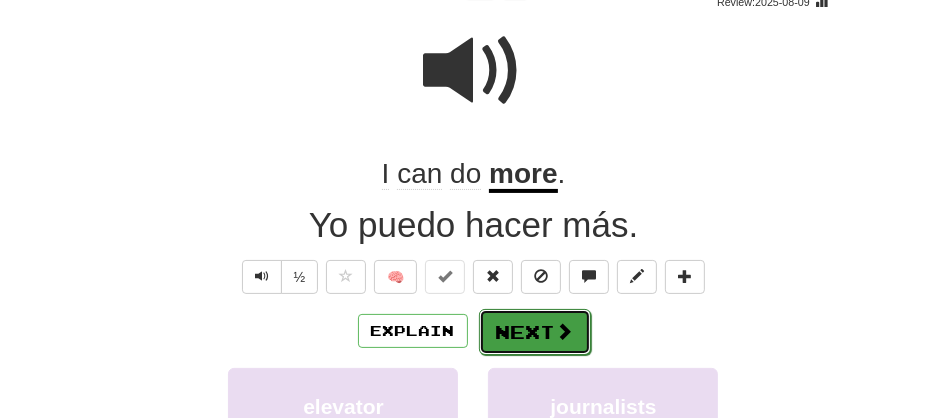 click on "Next" at bounding box center [535, 332] 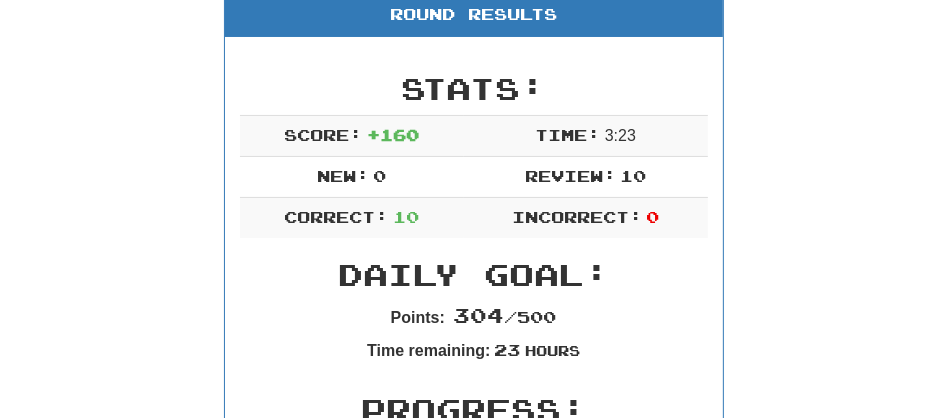 scroll, scrollTop: 0, scrollLeft: 0, axis: both 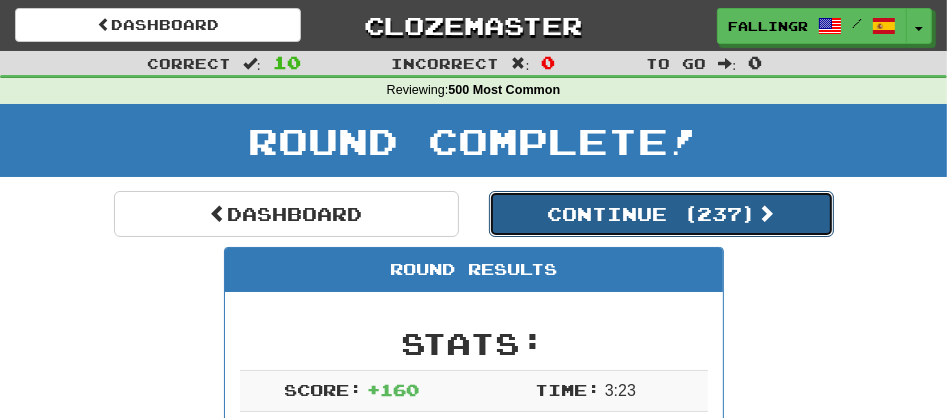 click on "Continue ( 237 )" at bounding box center (661, 214) 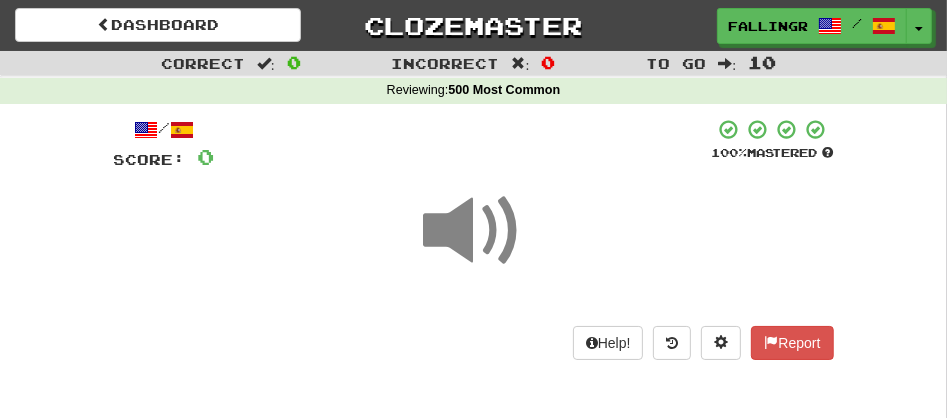 click at bounding box center [474, 231] 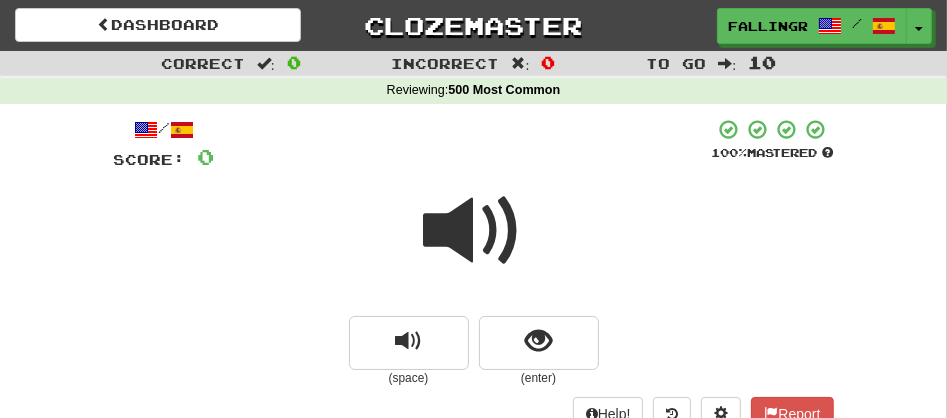 click at bounding box center (474, 231) 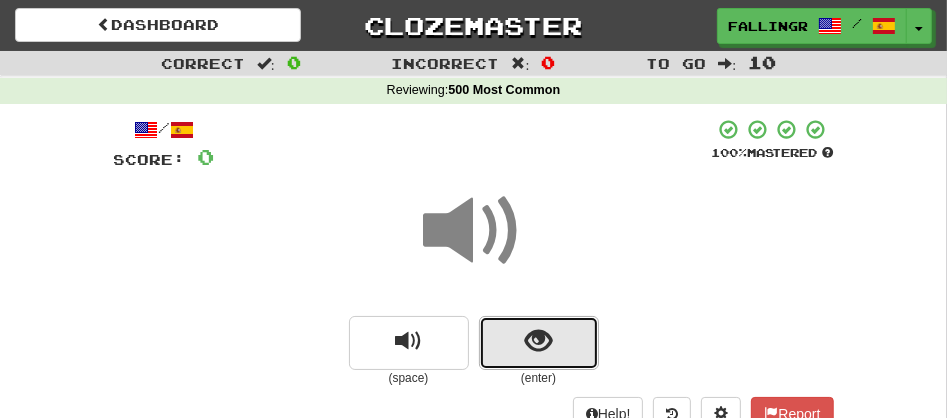 click at bounding box center [539, 343] 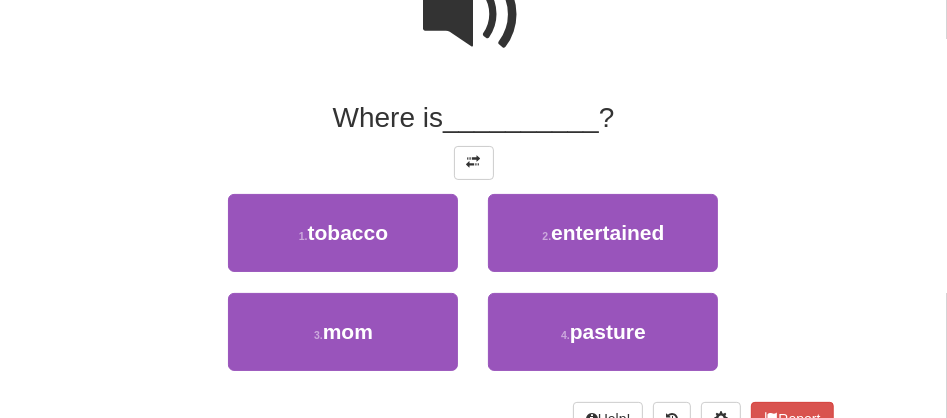 scroll, scrollTop: 236, scrollLeft: 0, axis: vertical 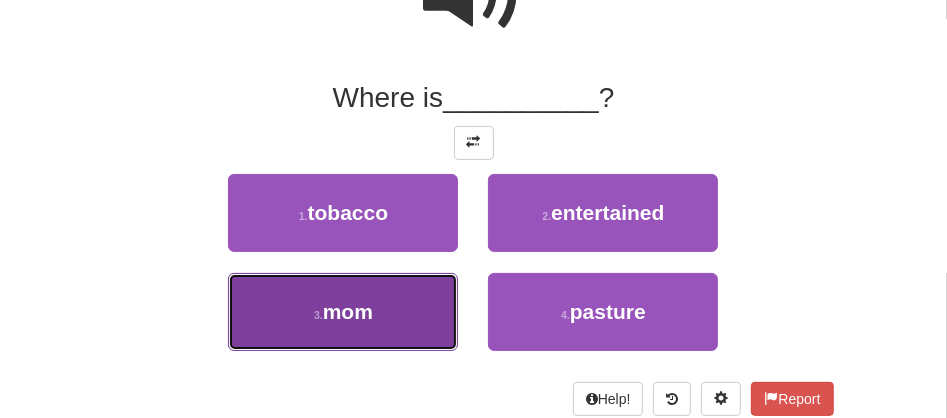 click on "mom" at bounding box center [348, 311] 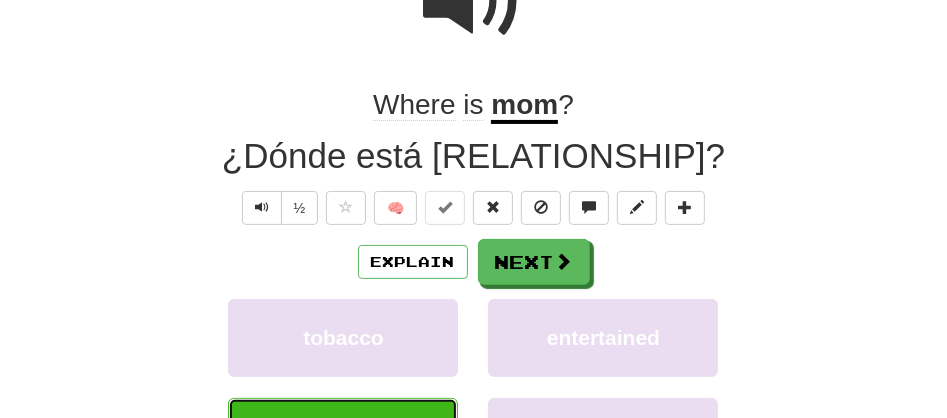 scroll, scrollTop: 242, scrollLeft: 0, axis: vertical 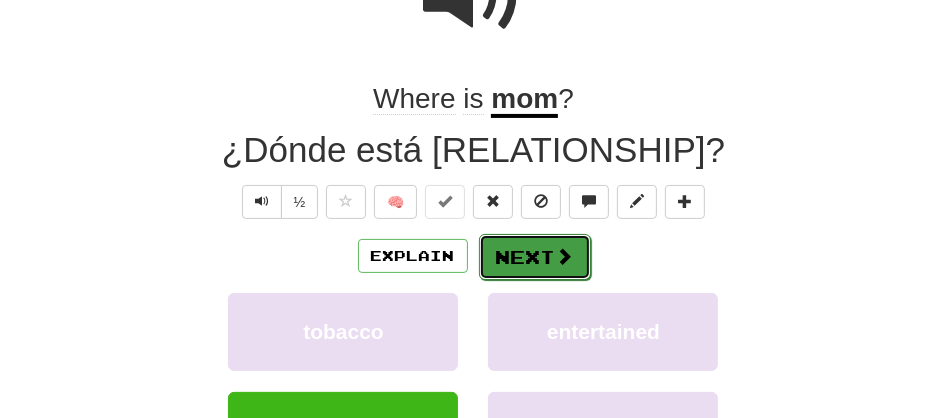 click on "Next" at bounding box center [535, 257] 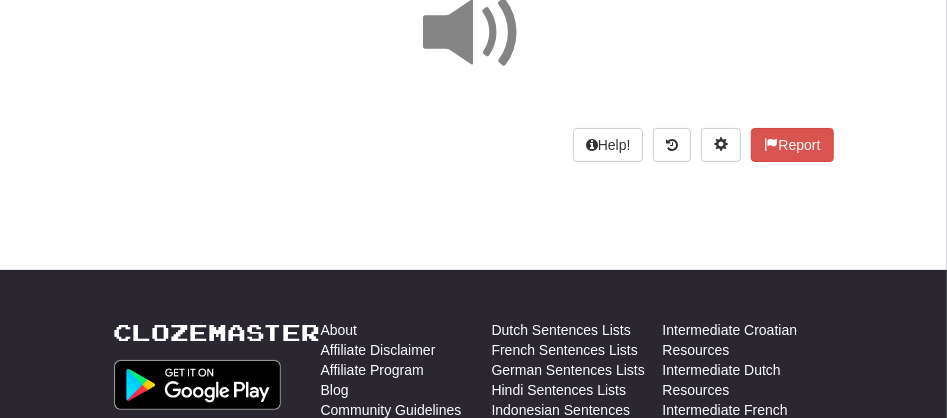scroll, scrollTop: 138, scrollLeft: 0, axis: vertical 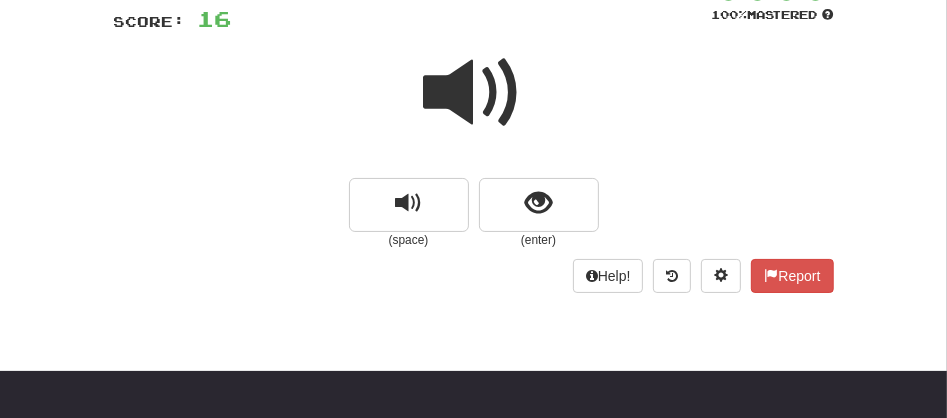 click at bounding box center [474, 93] 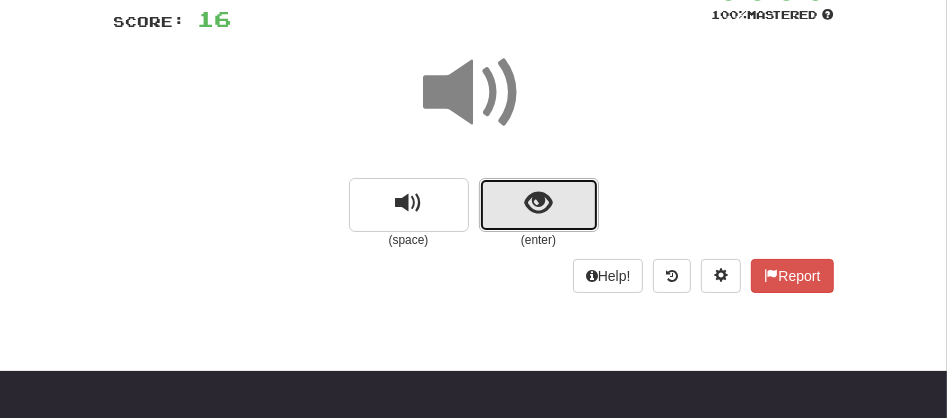 click at bounding box center [539, 205] 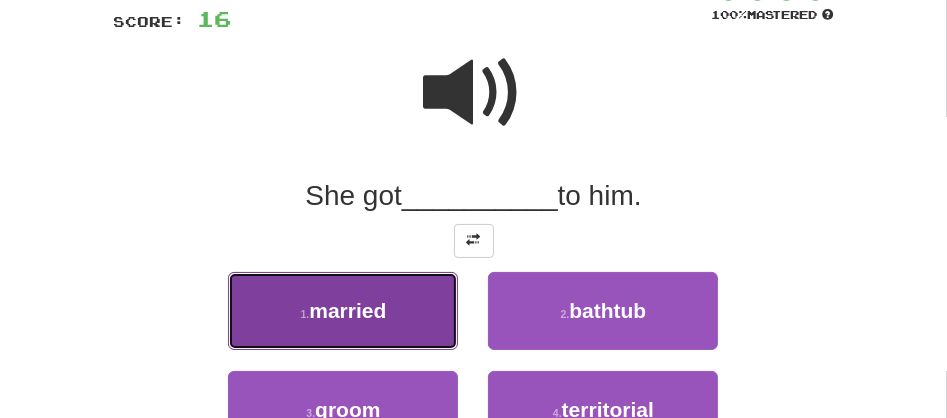 click on "1 .  married" at bounding box center (343, 311) 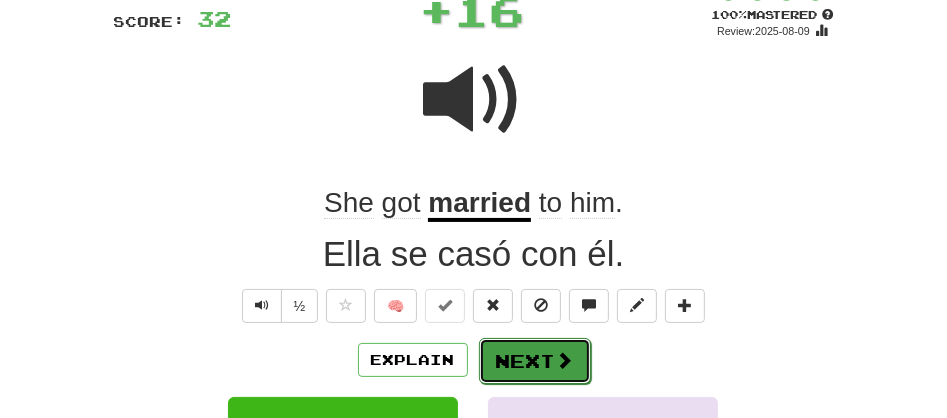click on "Next" at bounding box center [535, 361] 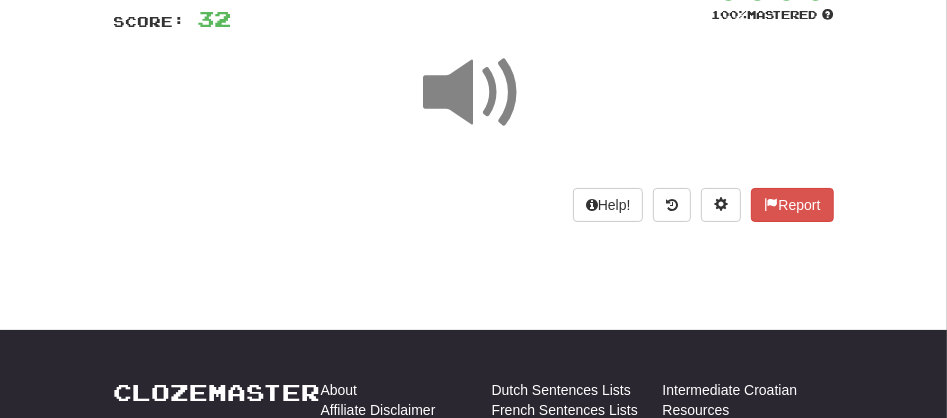 click at bounding box center [474, 93] 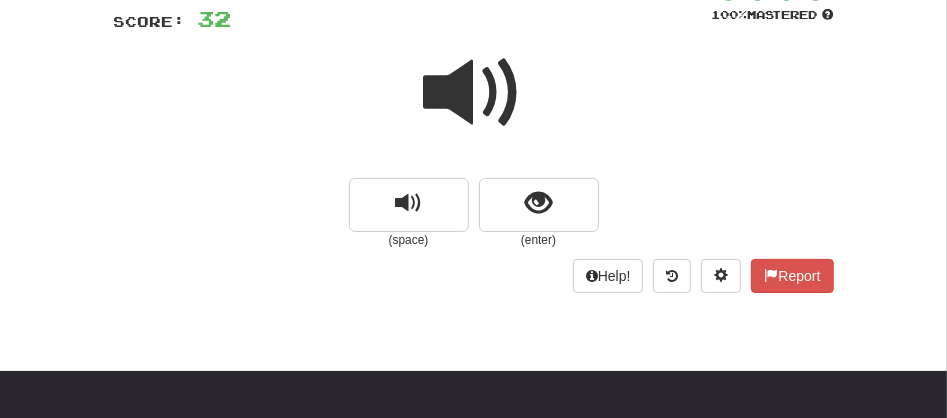 click at bounding box center [474, 93] 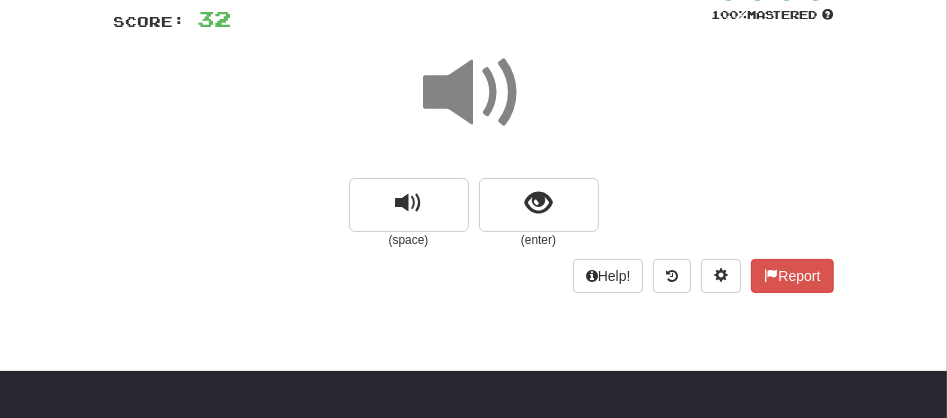 click at bounding box center [474, 93] 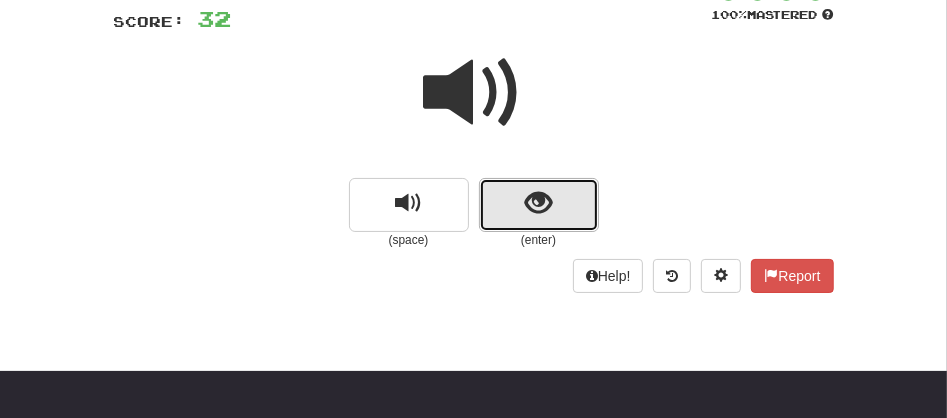 click at bounding box center [539, 205] 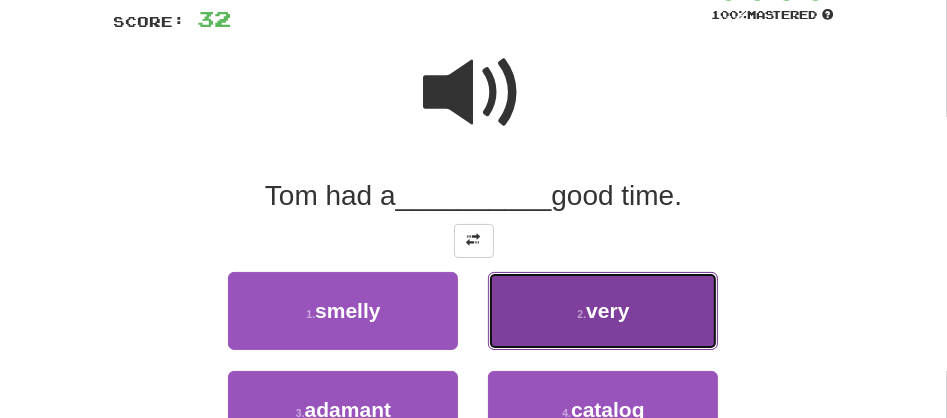 click on "2 .  very" at bounding box center [603, 311] 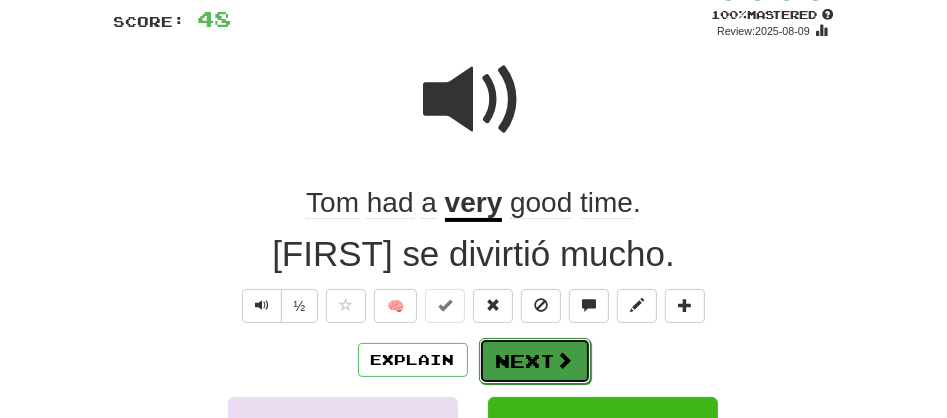 click on "Next" at bounding box center (535, 361) 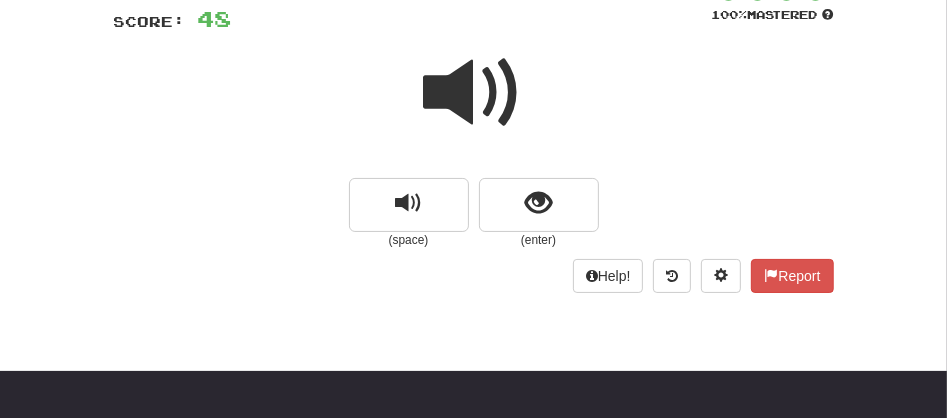 click at bounding box center (474, 93) 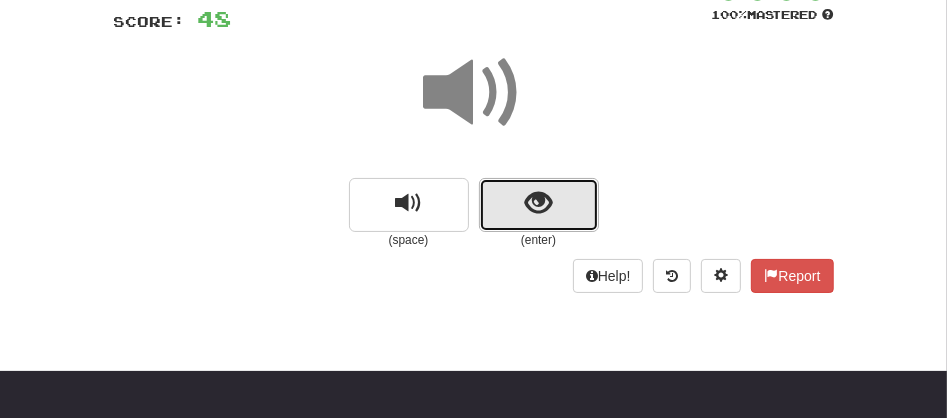 click at bounding box center [538, 203] 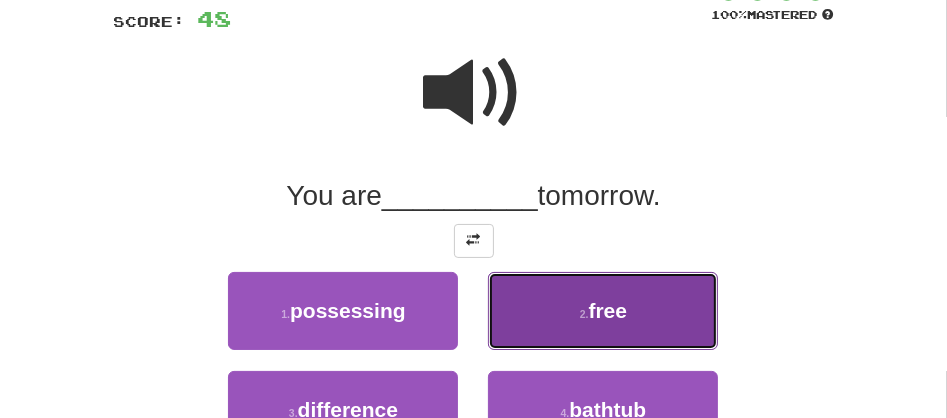 click on "2 .  free" at bounding box center (603, 311) 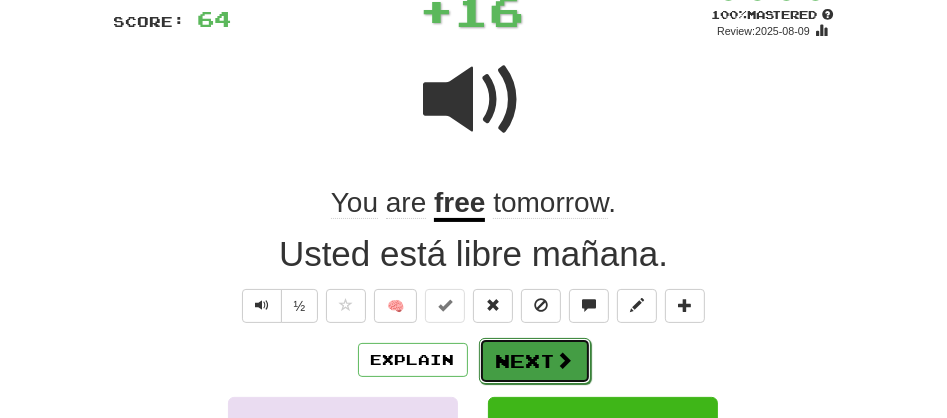click on "Next" at bounding box center (535, 361) 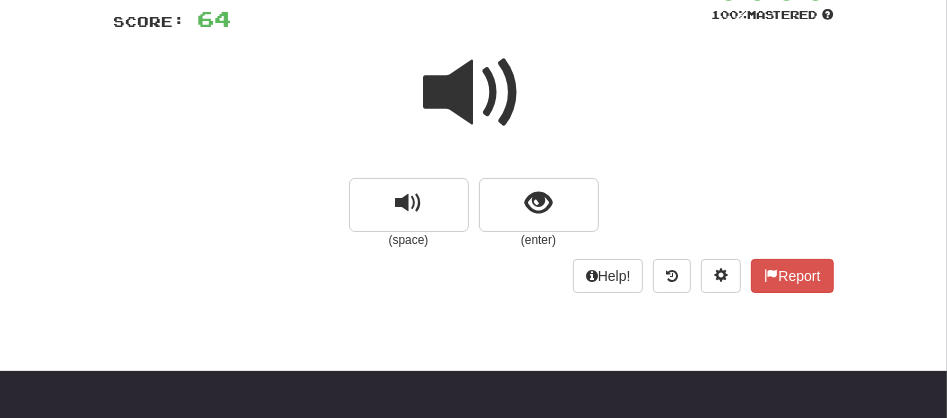 click at bounding box center [474, 93] 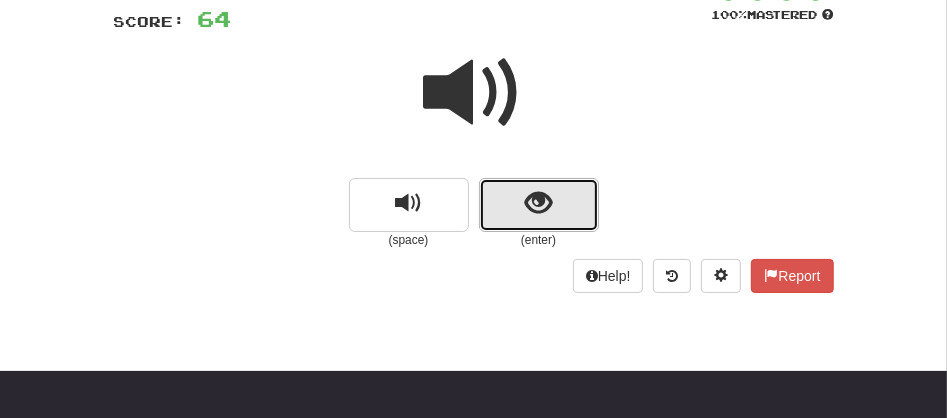 click at bounding box center (539, 205) 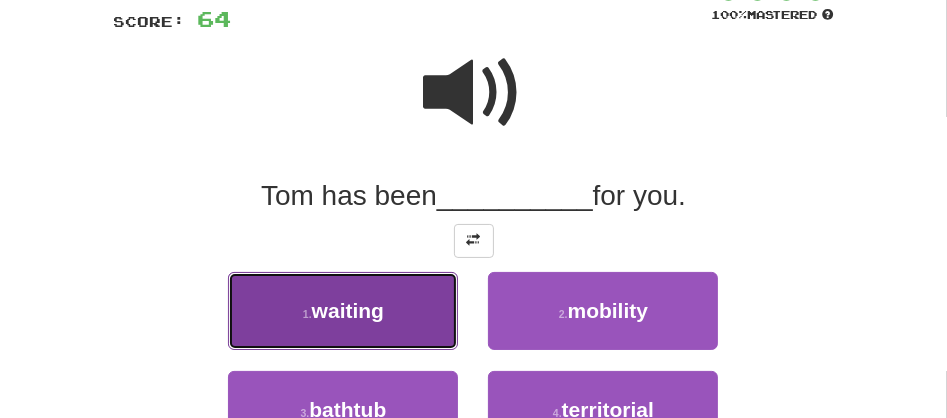 click on "1 .  waiting" at bounding box center (343, 311) 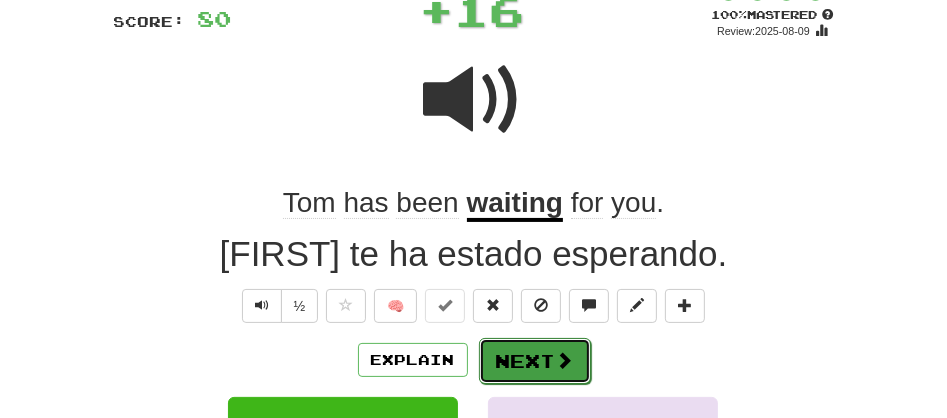 click on "Next" at bounding box center (535, 361) 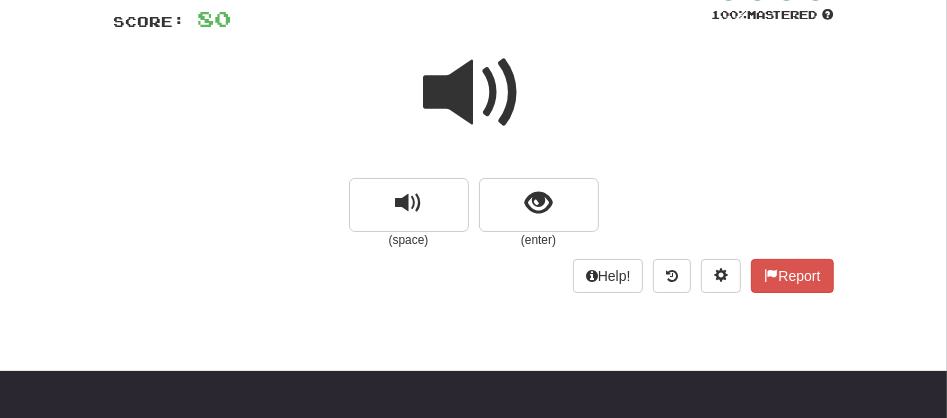 click at bounding box center [474, 93] 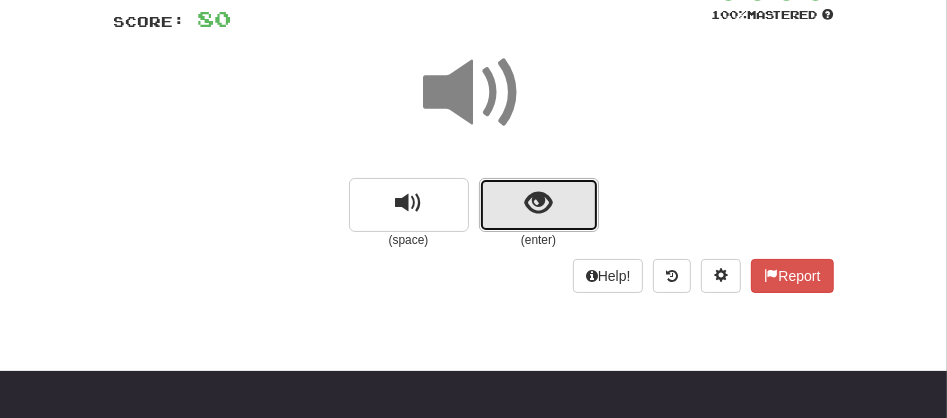 click at bounding box center [539, 205] 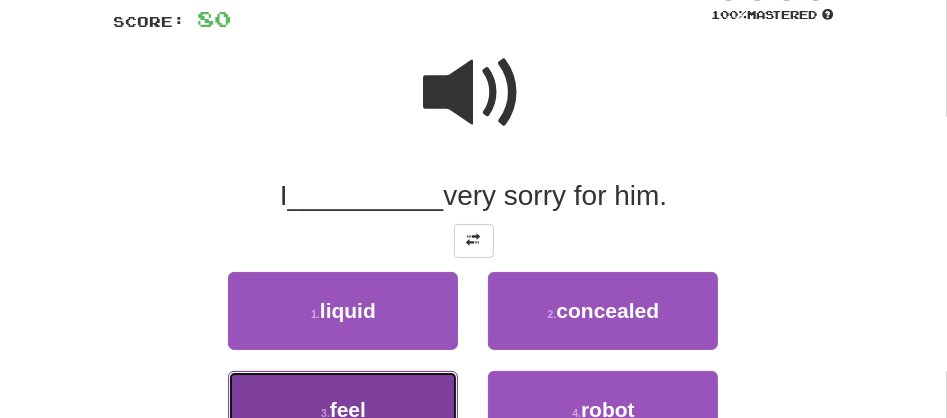 click on "3 .  feel" at bounding box center [343, 410] 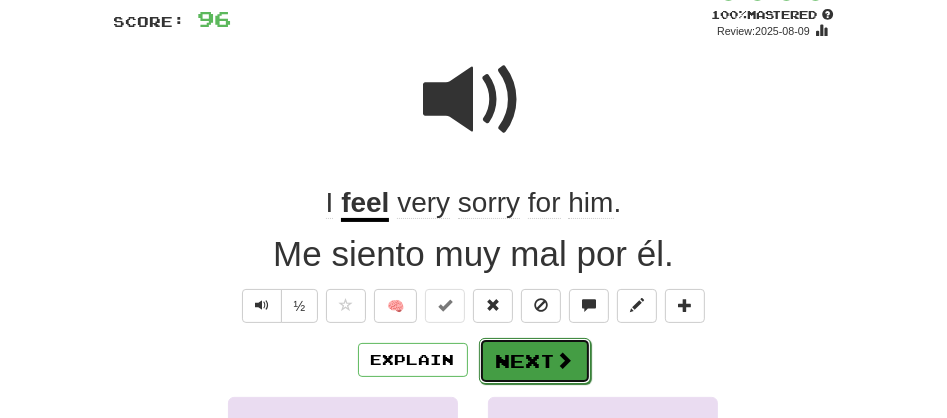 click on "Next" at bounding box center (535, 361) 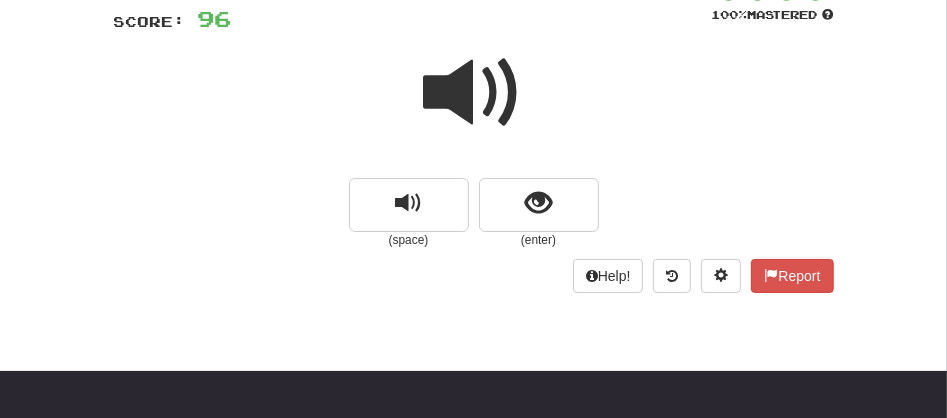 click at bounding box center [474, 93] 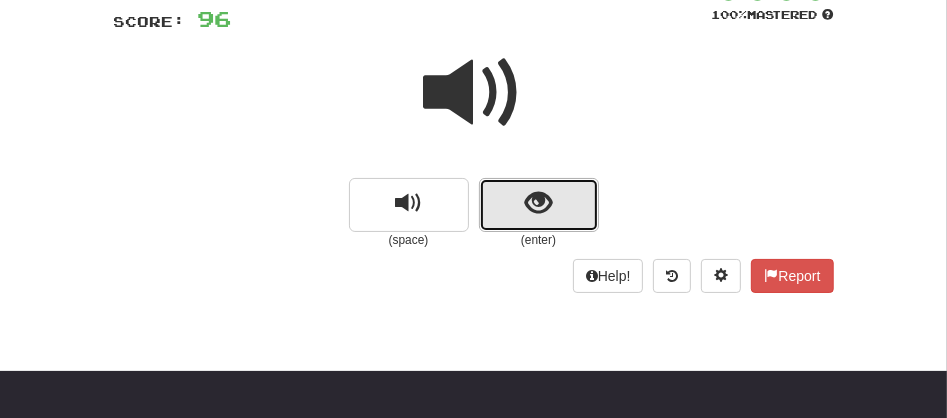 click at bounding box center (539, 205) 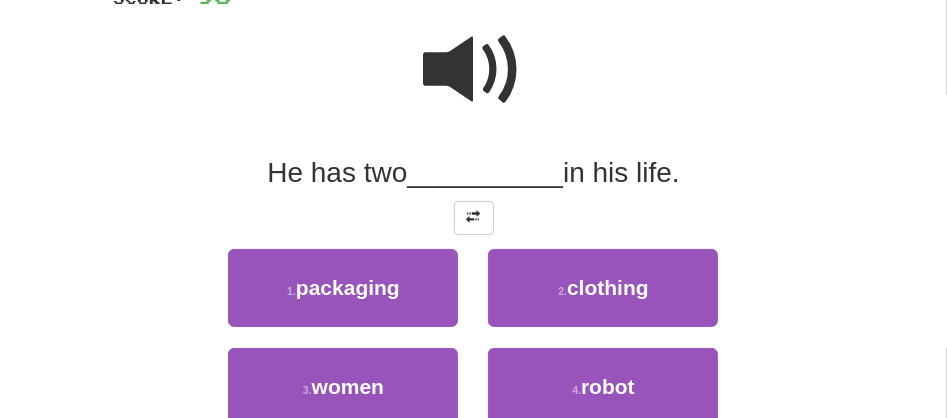 scroll, scrollTop: 183, scrollLeft: 0, axis: vertical 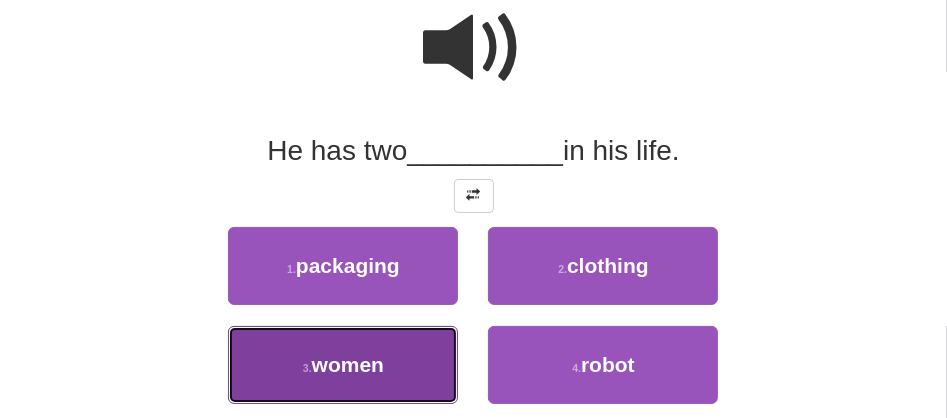 click on "3 .  women" at bounding box center (343, 365) 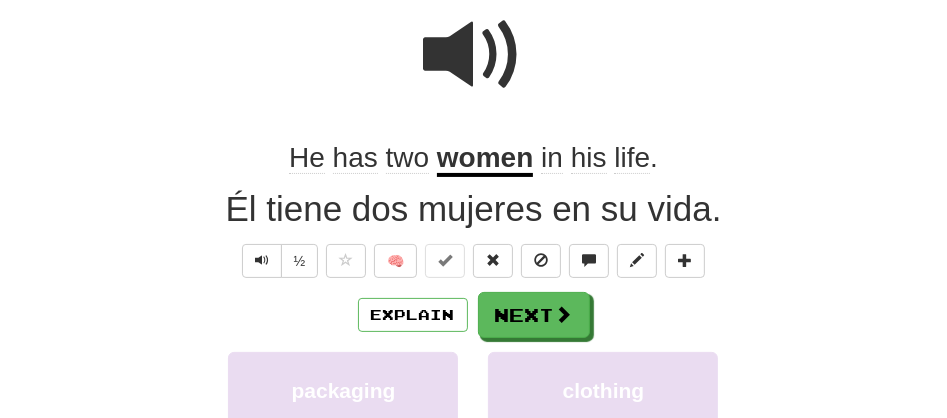 scroll, scrollTop: 189, scrollLeft: 0, axis: vertical 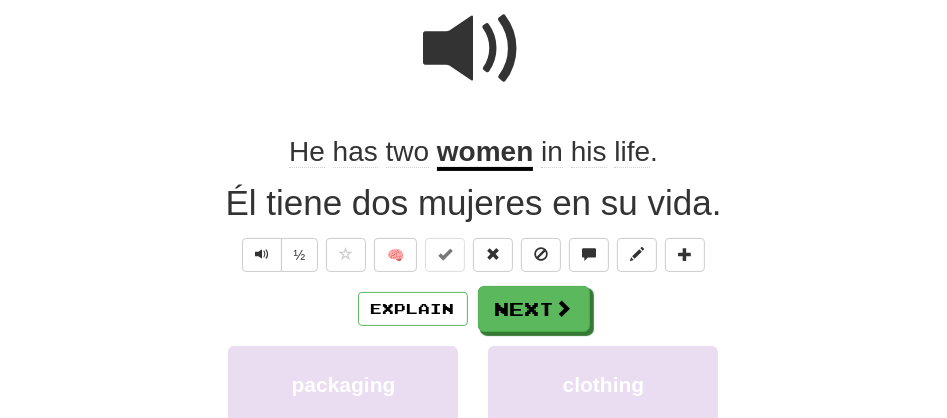 click on "Explain Next packaging clothing women robot Learn more: packaging clothing women robot" at bounding box center [474, 430] 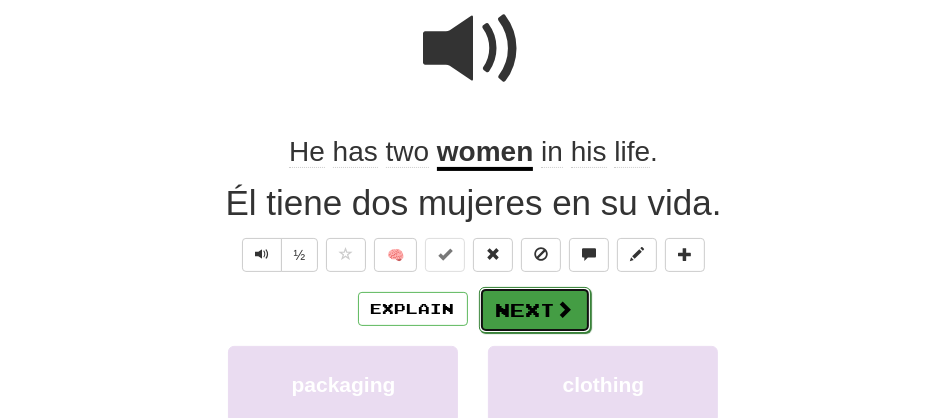 click on "Next" at bounding box center [535, 310] 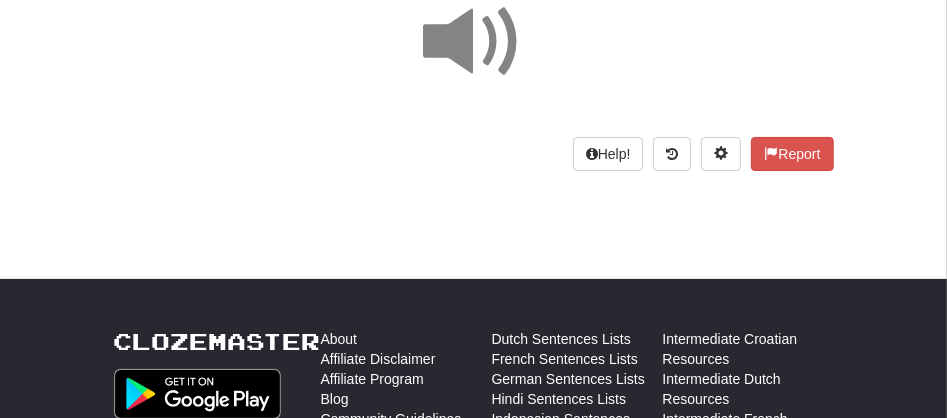 click on "Dashboard
Clozemaster
FallingRain5043
/
Toggle Dropdown
Dashboard
Leaderboard
Activity Feed
Notifications
2
Profile
Discussions
Afrikaans
/
English
Streak:
0
Review:
0
Points Today: 0
English
/
Español
Streak:
3
Review:
7,099
Daily Goal:  866 /500
Español
/
English
Streak:
0
Review:
1
Points Today: 0
Polski
/
English
Streak:
0
Review:
0
Points Today: 0
Languages
Account
Logout
FallingRain5043
/
Toggle Dropdown
Dashboard
Leaderboard
Activity Feed
Notifications
2
Profile
Discussions
Afrikaans
/
English
Streak:
0
Review:
0" at bounding box center (473, 445) 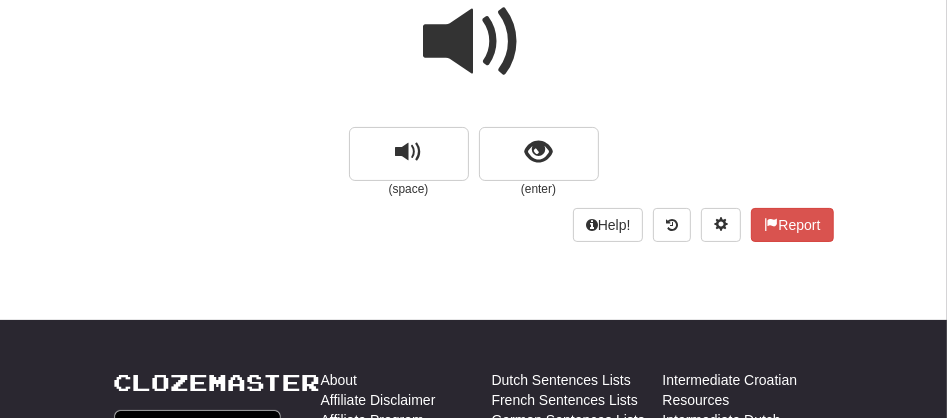 click on "Dashboard
Clozemaster
FallingRain5043
/
Toggle Dropdown
Dashboard
Leaderboard
Activity Feed
Notifications
2
Profile
Discussions
Afrikaans
/
English
Streak:
0
Review:
0
Points Today: 0
English
/
Español
Streak:
3
Review:
7,099
Daily Goal:  866 /500
Español
/
English
Streak:
0
Review:
1
Points Today: 0
Polski
/
English
Streak:
0
Review:
0
Points Today: 0
Languages
Account
Logout
FallingRain5043
/
Toggle Dropdown
Dashboard
Leaderboard
Activity Feed
Notifications
2
Profile
Discussions
Afrikaans
/
English
Streak:
0
Review:
0" at bounding box center (473, 465) 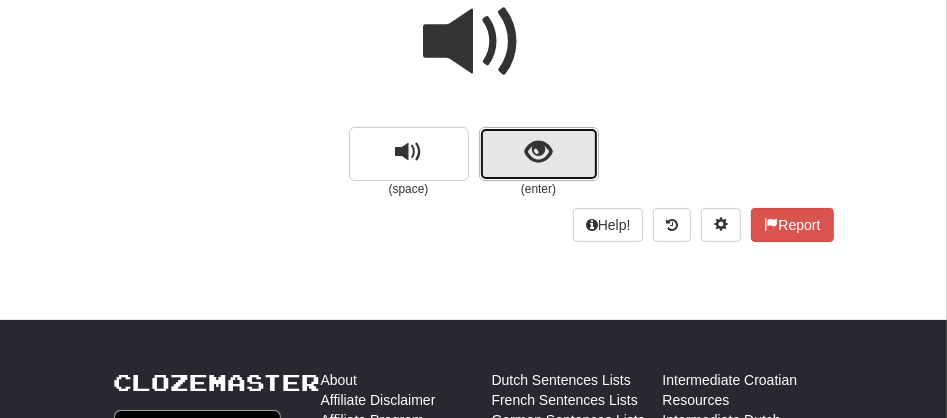click at bounding box center (539, 154) 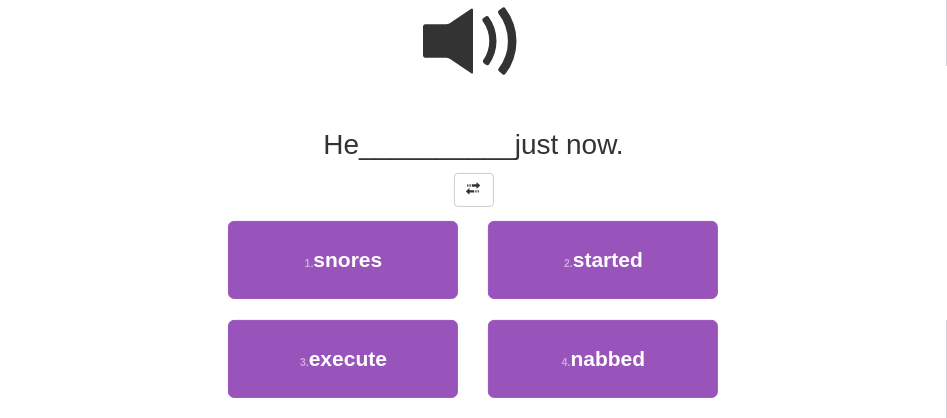 click at bounding box center [474, 42] 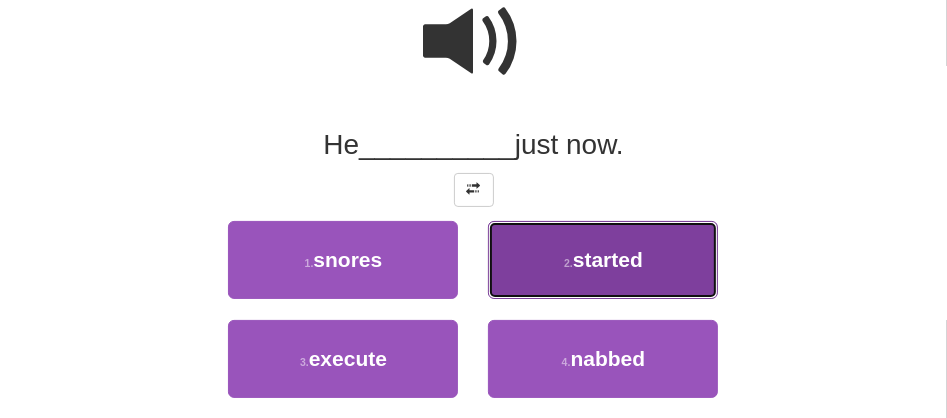 click on "2 .  started" at bounding box center (603, 260) 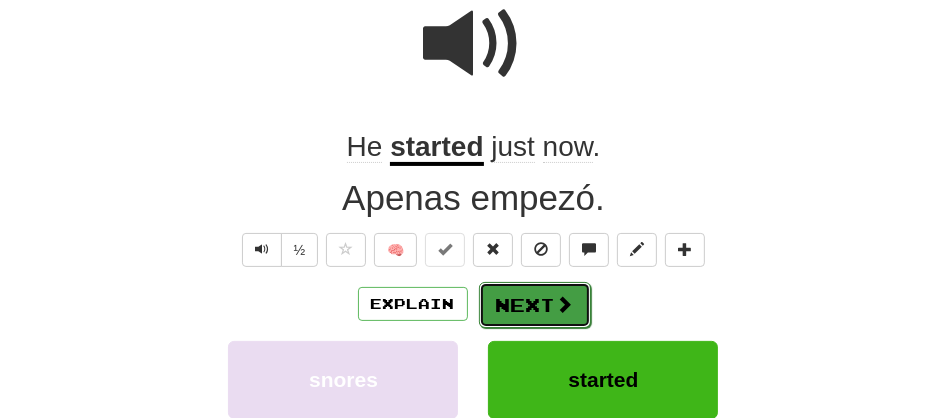 click on "Next" at bounding box center (535, 305) 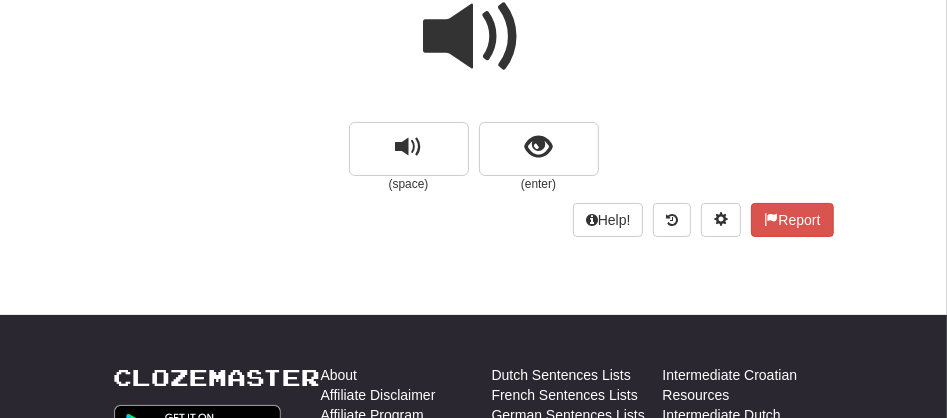 click at bounding box center [474, 37] 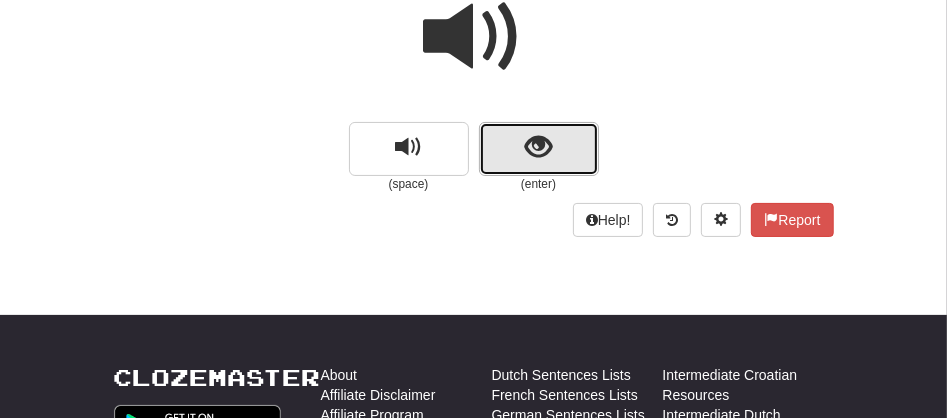 click at bounding box center (539, 149) 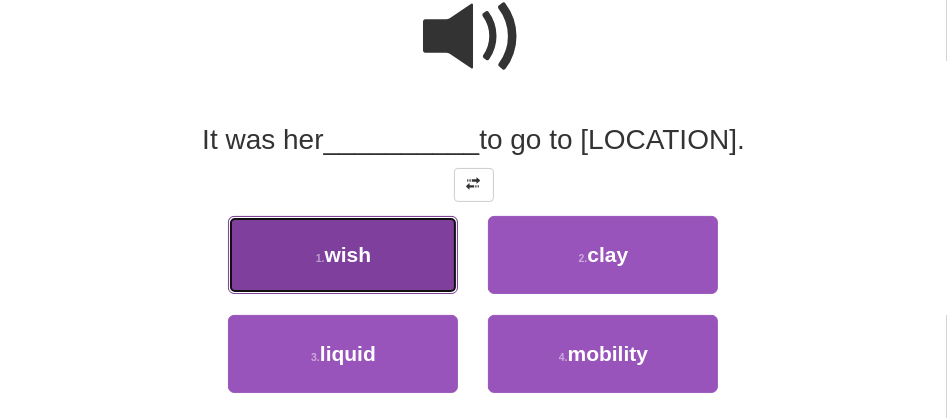 click on "1 .  wish" at bounding box center (343, 255) 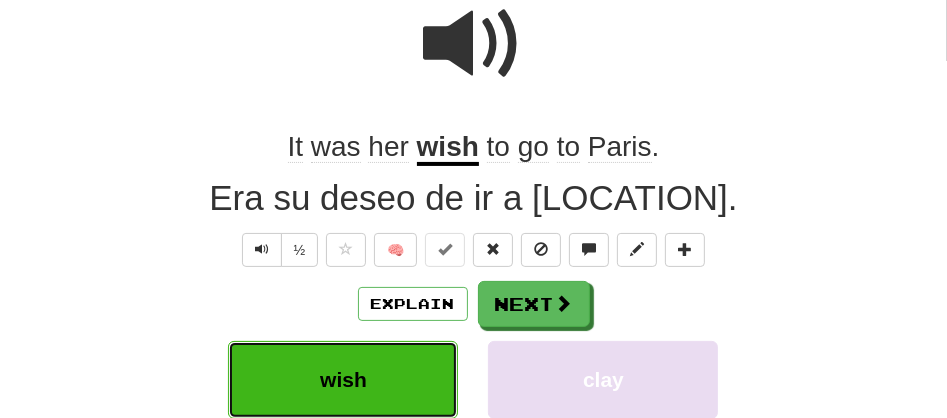 scroll, scrollTop: 200, scrollLeft: 0, axis: vertical 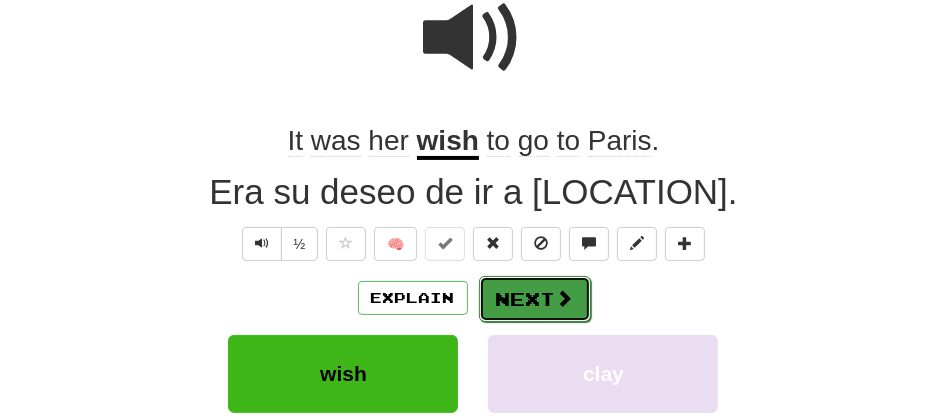 click on "Next" at bounding box center [535, 299] 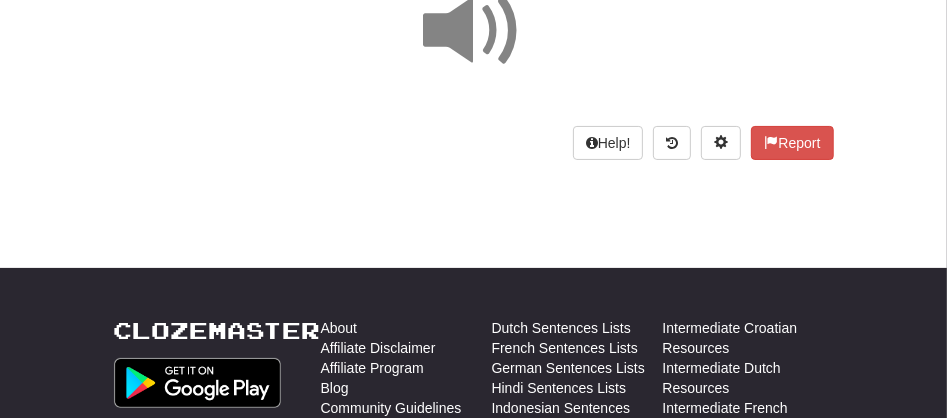 click on "Clozemaster
About
Affiliate Disclaimer
Affiliate Program
Blog
Community Guidelines
Contact
Docs
FAQ
Forum
Languages
Privacy
Teaching
Terms
Translations
Dutch Sentences Lists
French Sentences Lists
German Sentences Lists
Hindi Sentences Lists
Indonesian Sentences Lists
Italian Sentences Lists
Japanese Sentences Lists
Korean Sentences Lists
Lithuanian Sentences Lists
Mandarin Chinese Sentences Lists
Persian Farsi Sentences Lists
Portuguese Sentences Lists
Romanian Sentences Lists
Russian Sentences Lists
Serbian Sentences Lists
Spanish Sentences Lists
Swedish Sentences Lists
Thai Sentences Lists
Turkish Sentences Lists
Ukrainian Sentences Lists
Welsh Sentences Lists
Intermediate Croatian Resources
Intermediate Dutch Resources
Intermediate French Resources
Intermediate German Resources
Intermediate Hindi Resources
Intermediate Italian Resources
Intermediate Japanese Resources" at bounding box center [473, 668] 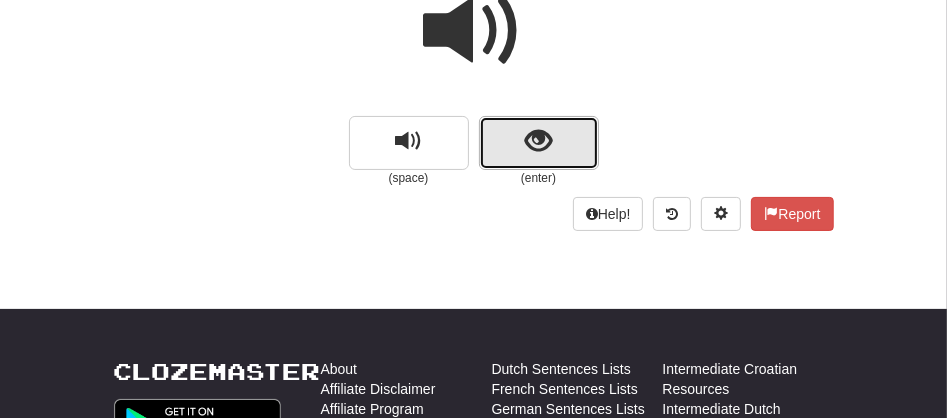 click at bounding box center [539, 143] 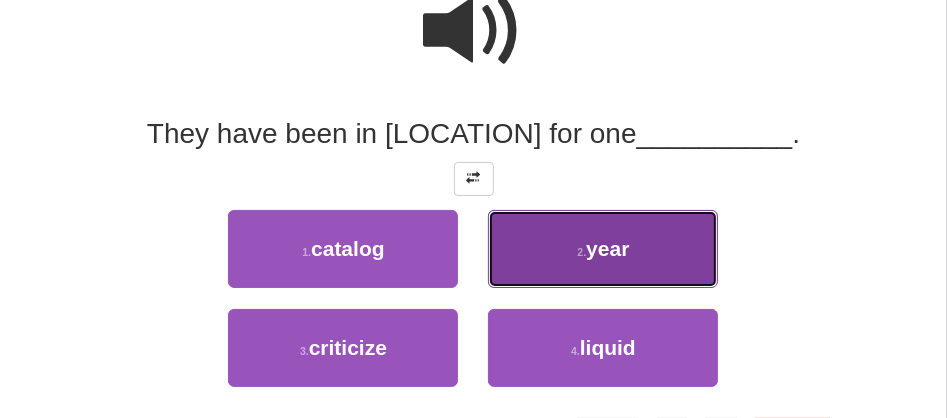 click on "2 .  year" at bounding box center [603, 249] 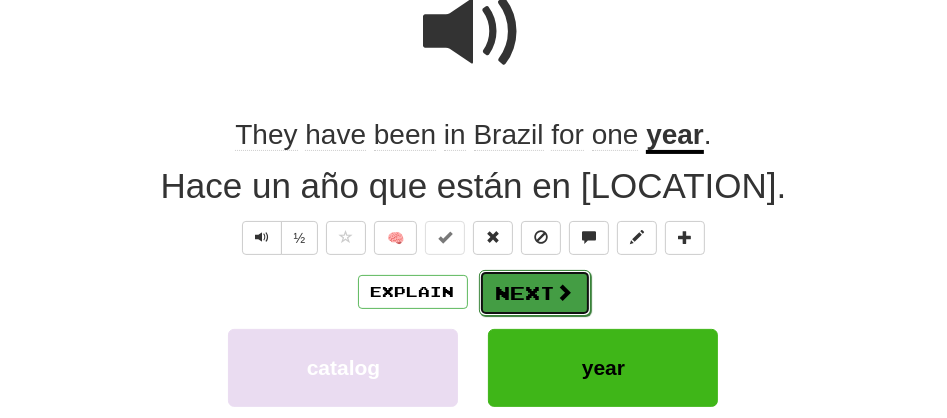 click at bounding box center [565, 292] 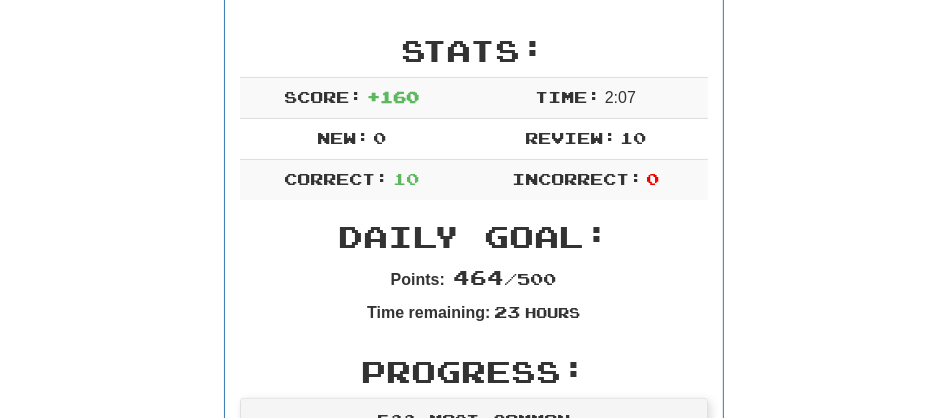 scroll, scrollTop: 0, scrollLeft: 0, axis: both 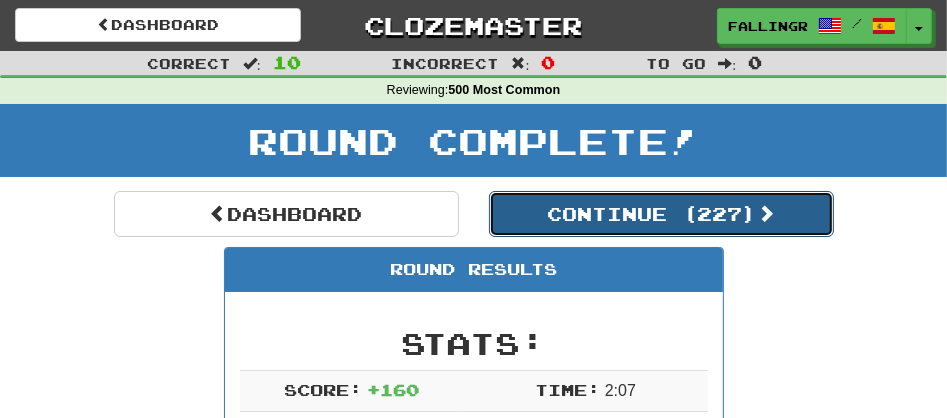 click on "Continue ( 227 )" at bounding box center (661, 214) 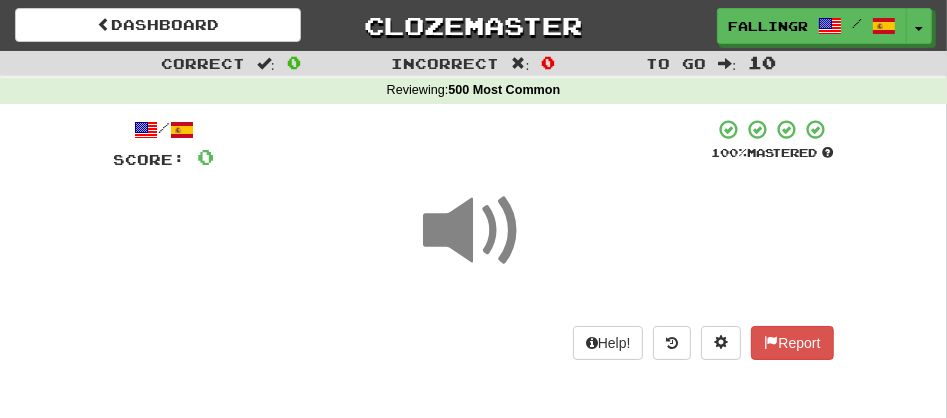 click at bounding box center (474, 231) 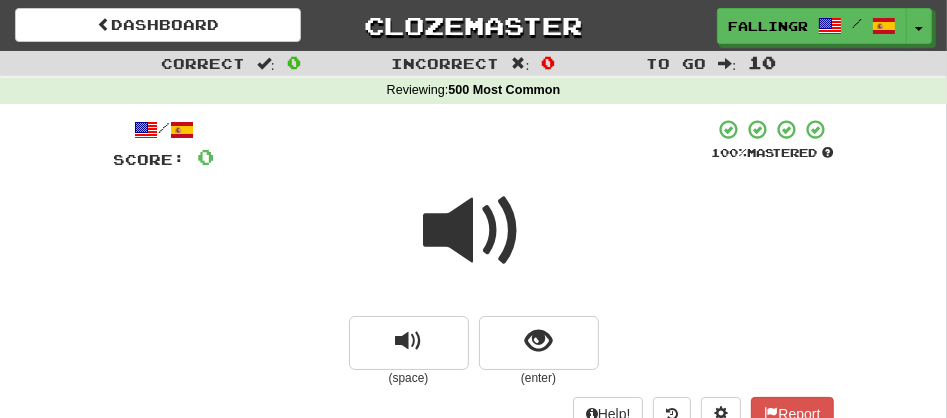 click at bounding box center (474, 231) 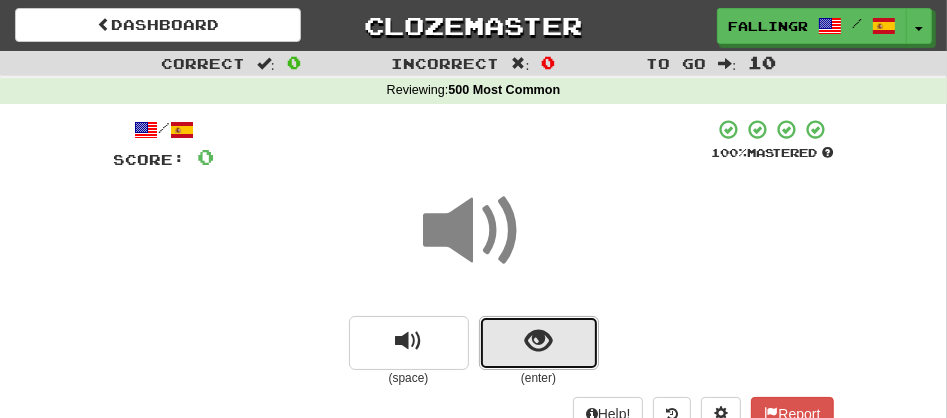 click at bounding box center (539, 343) 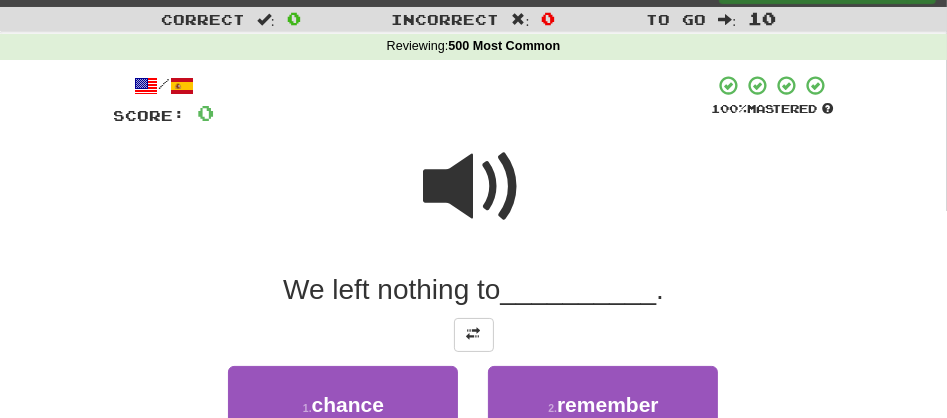 scroll, scrollTop: 88, scrollLeft: 0, axis: vertical 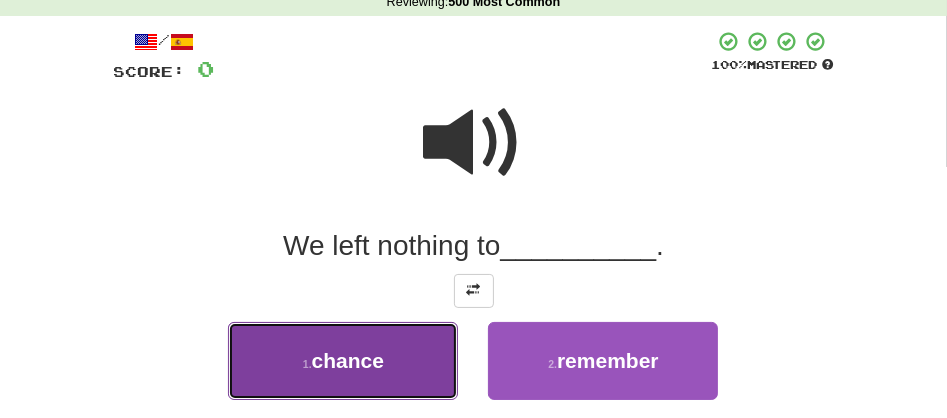 click on "1 .  chance" at bounding box center (343, 361) 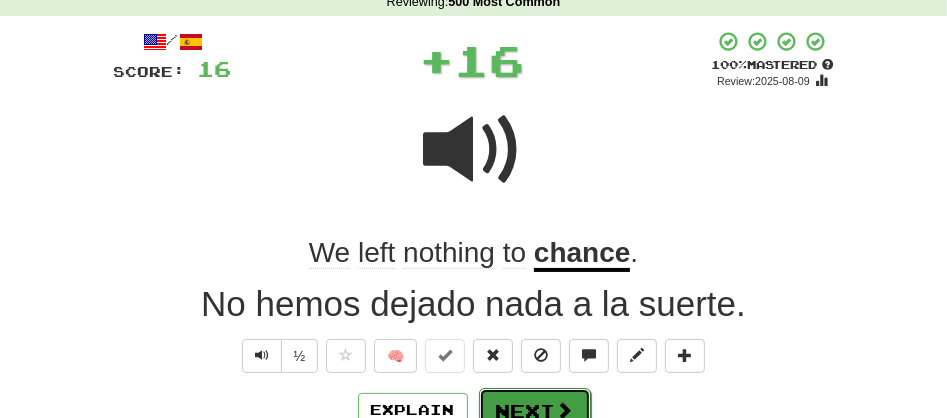 click on "Next" at bounding box center (535, 411) 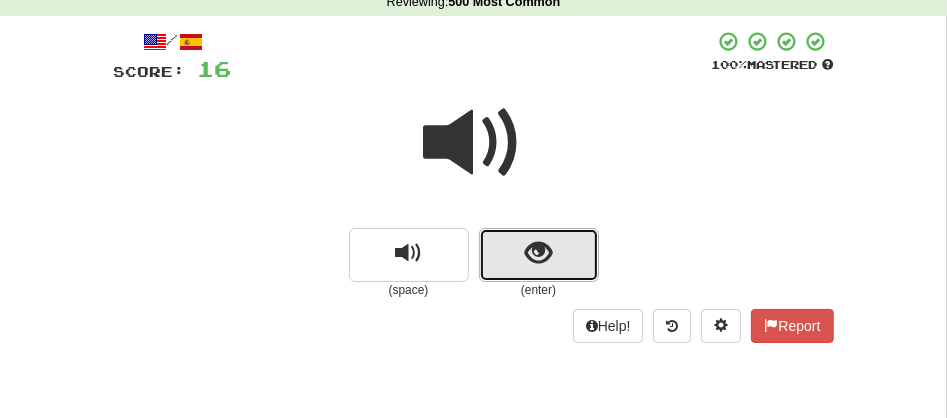click at bounding box center [539, 255] 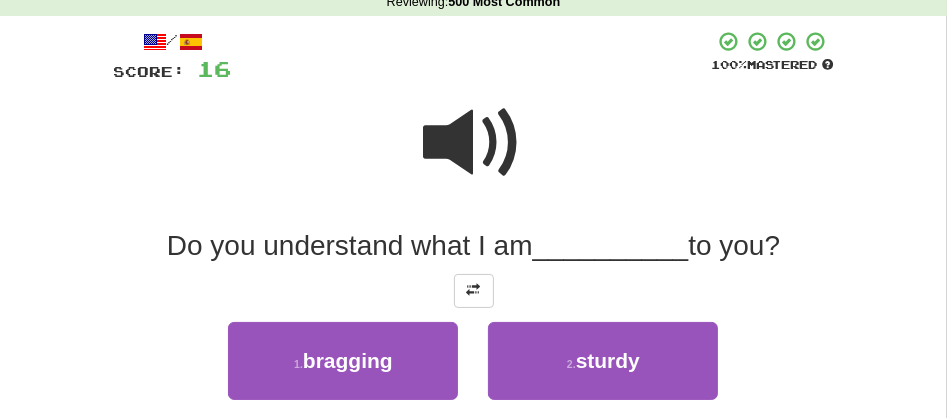 scroll, scrollTop: 454, scrollLeft: 0, axis: vertical 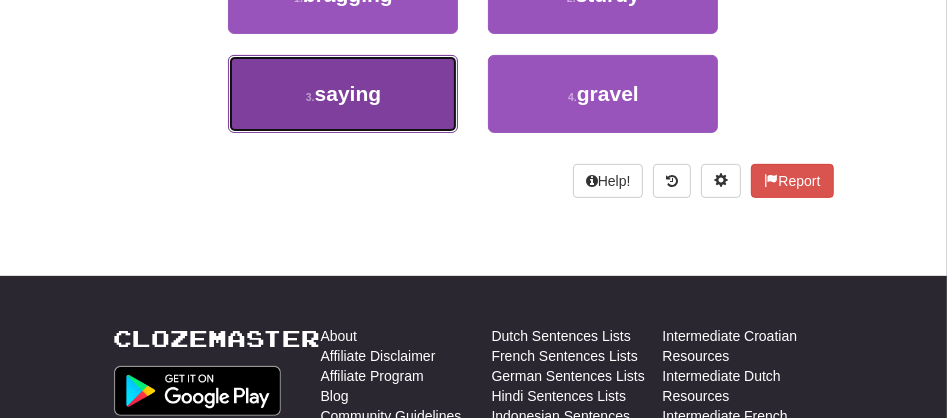 click on "saying" at bounding box center [348, 93] 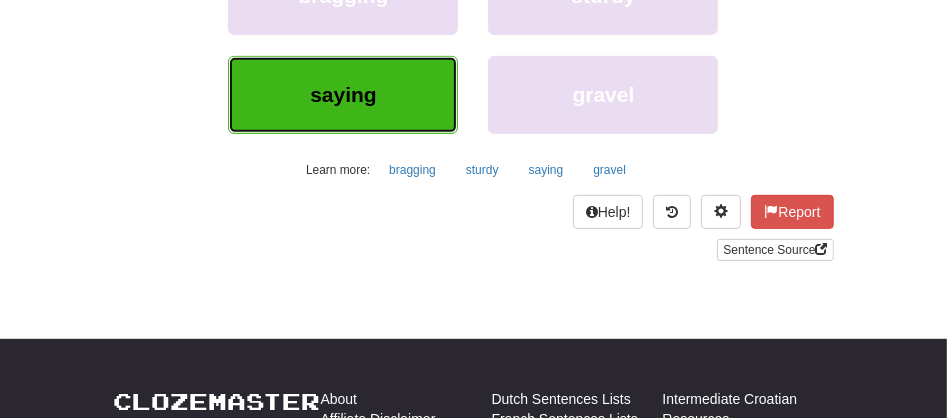 scroll, scrollTop: 212, scrollLeft: 0, axis: vertical 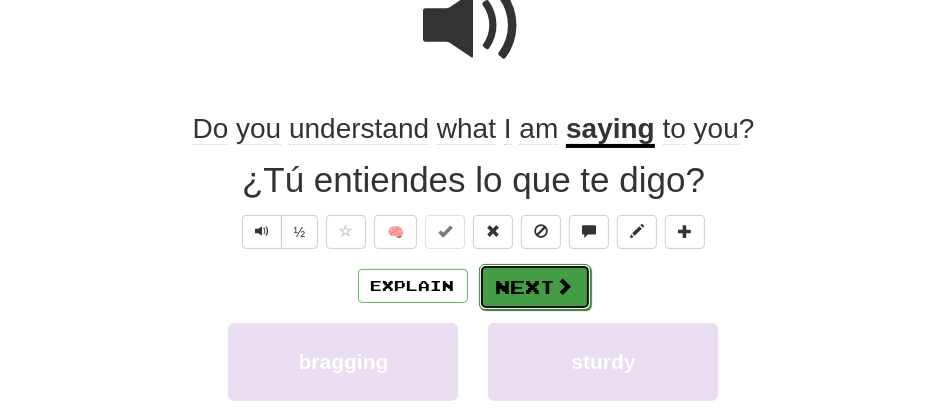 click at bounding box center [565, 286] 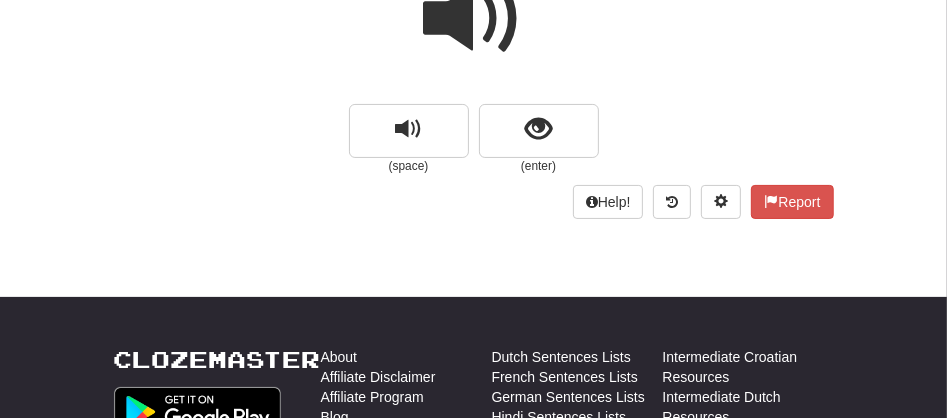 click at bounding box center (474, 19) 